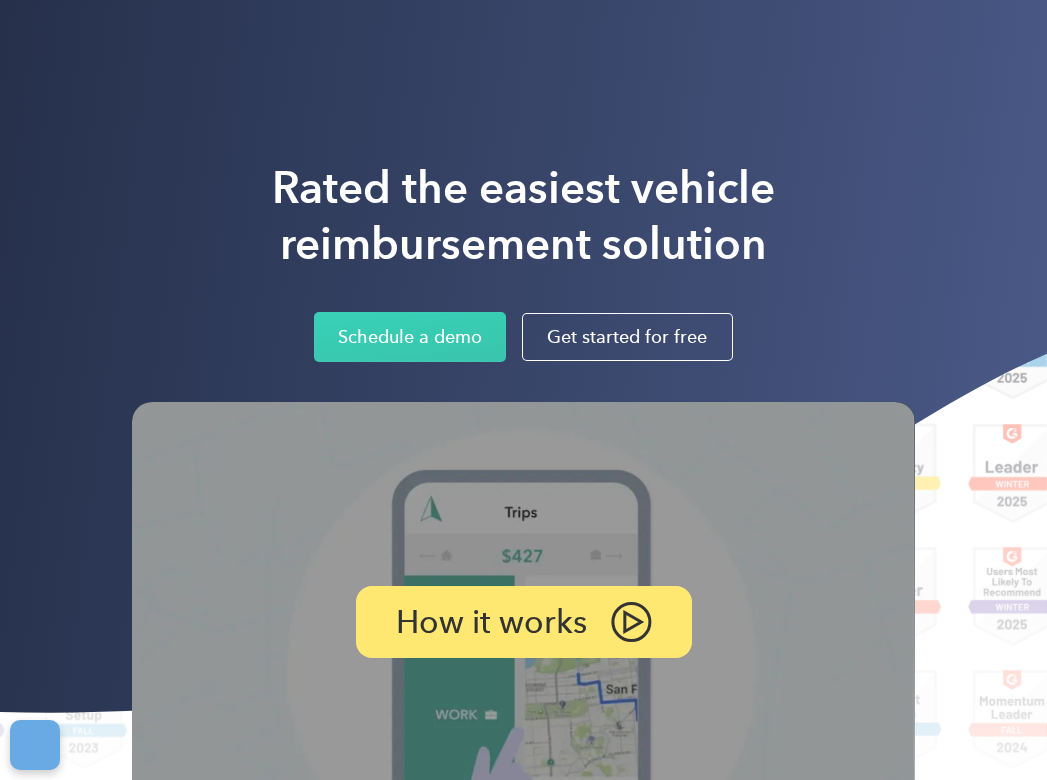 scroll, scrollTop: 0, scrollLeft: 0, axis: both 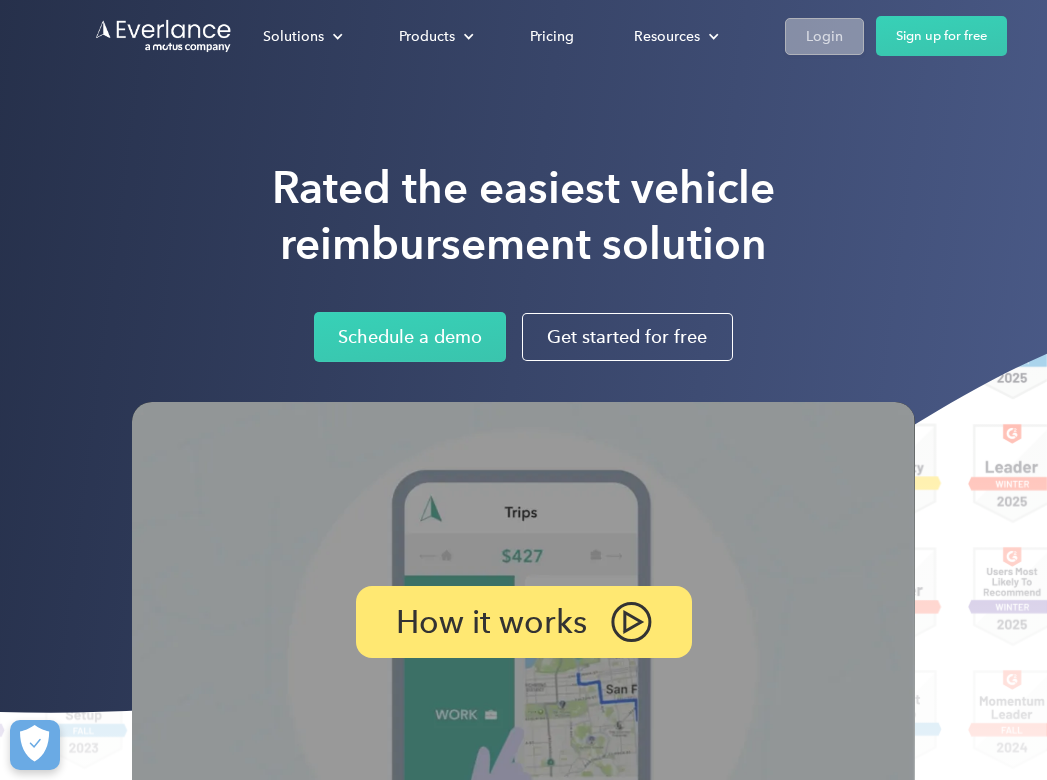 click on "Login" at bounding box center (824, 36) 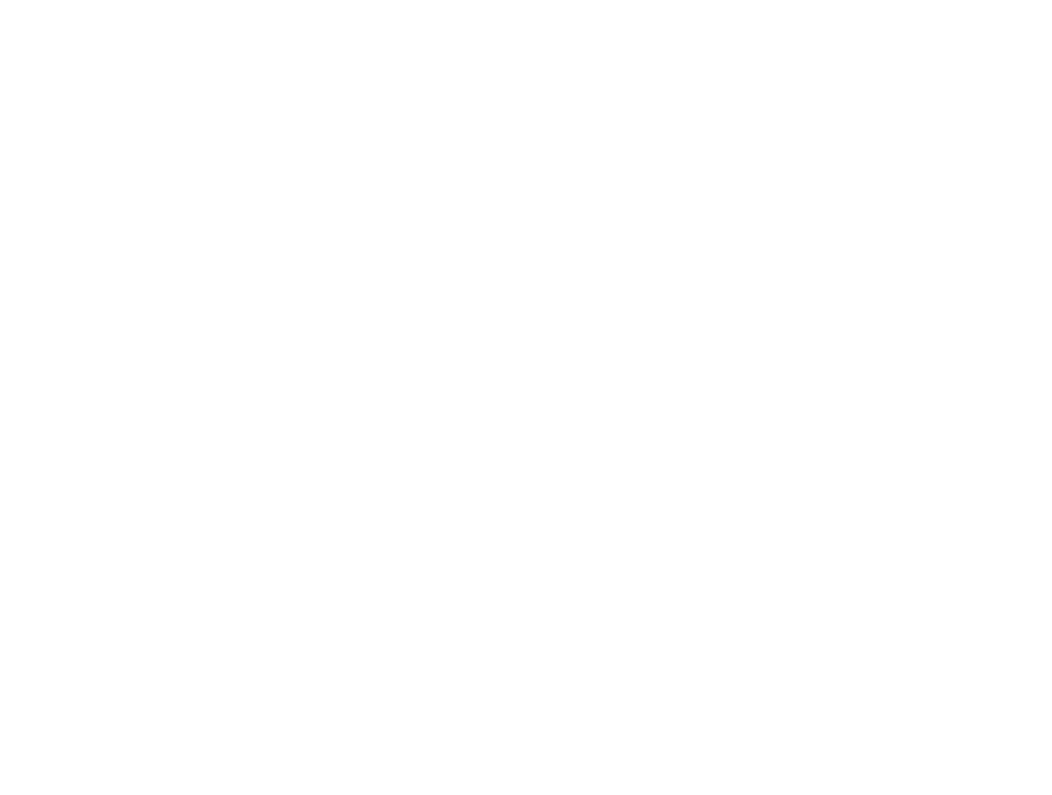 scroll, scrollTop: 0, scrollLeft: 0, axis: both 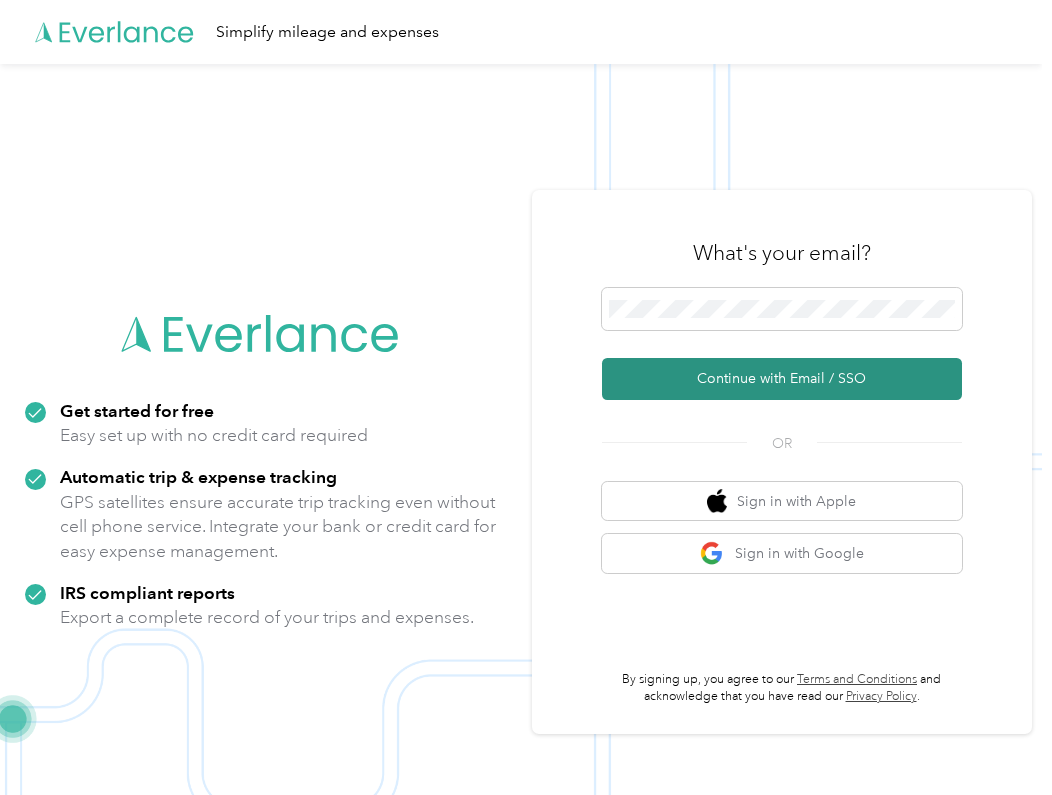 click on "Continue with Email / SSO" at bounding box center [782, 379] 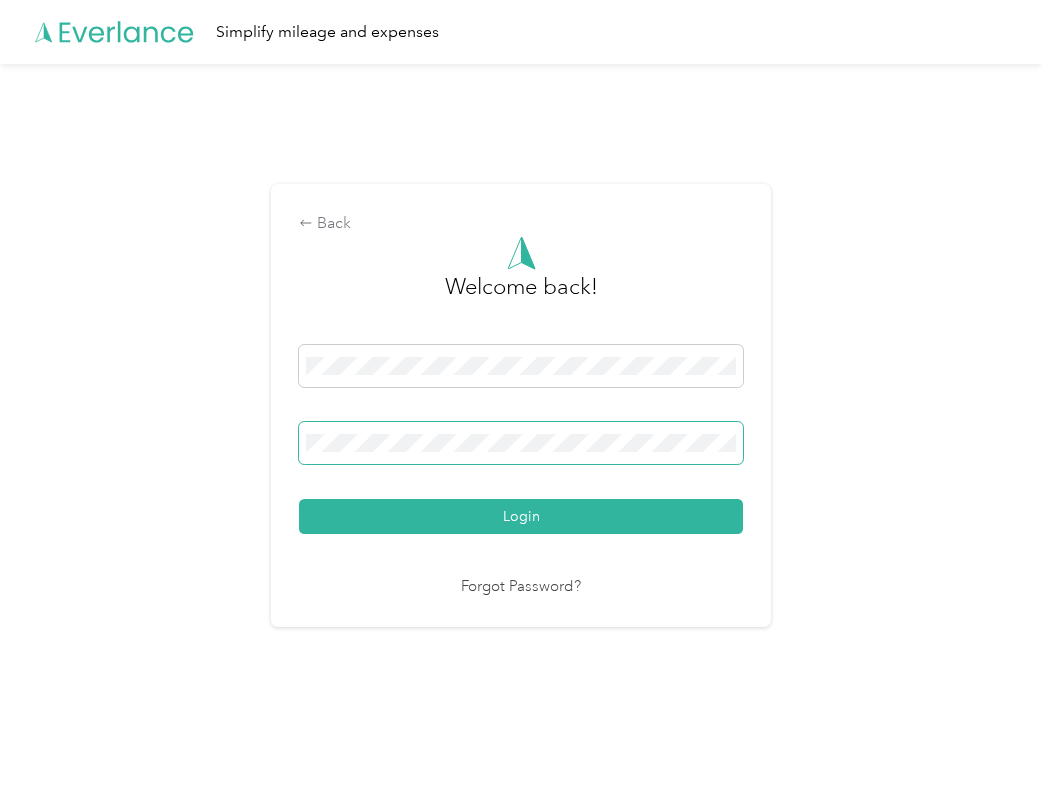 click on "Login" at bounding box center [521, 516] 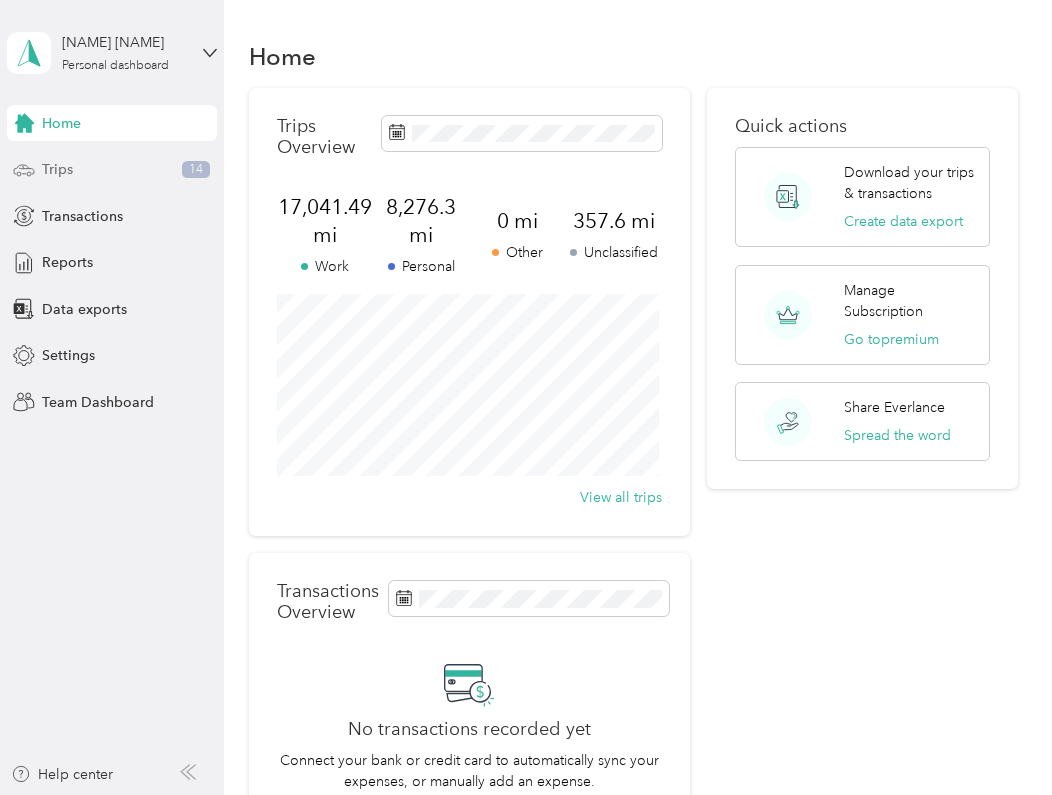 click on "Trips 14" at bounding box center [112, 170] 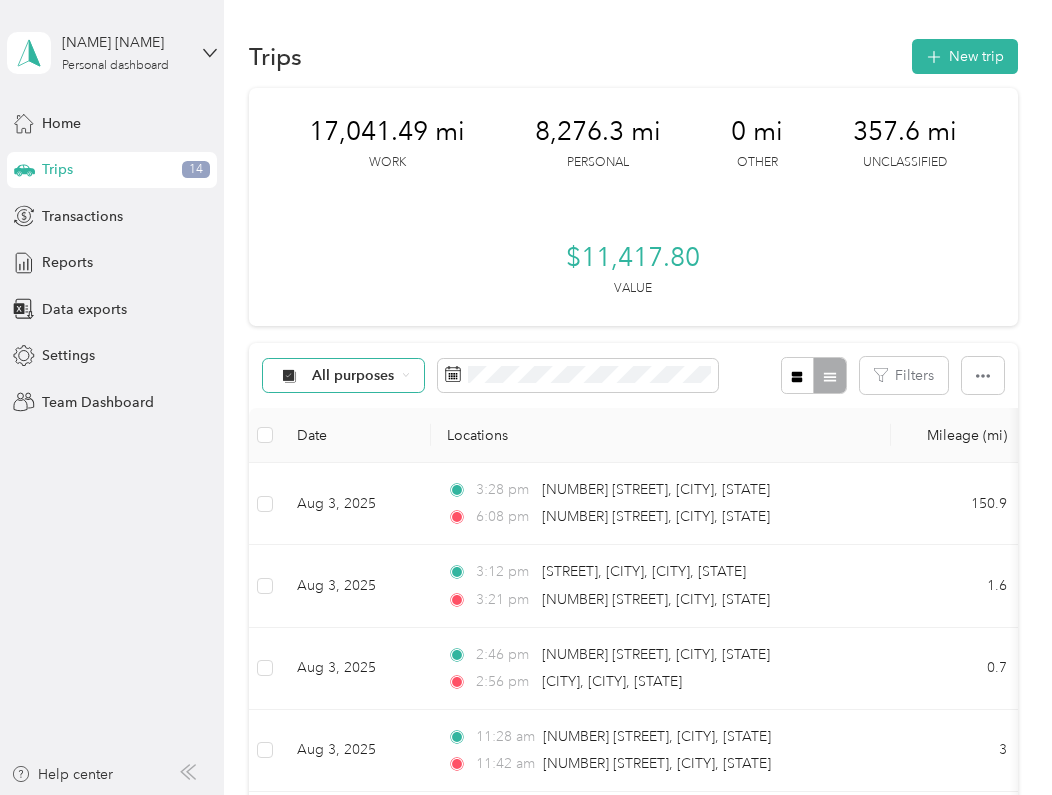 click 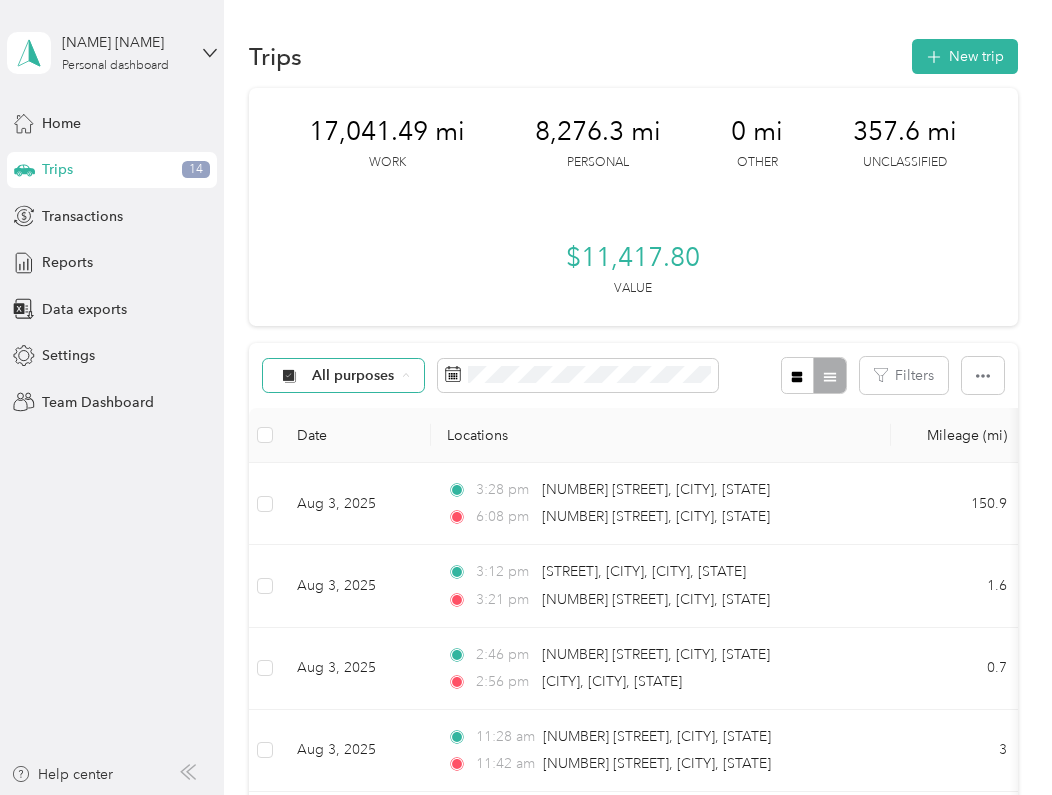 click on "Unclassified" at bounding box center (361, 446) 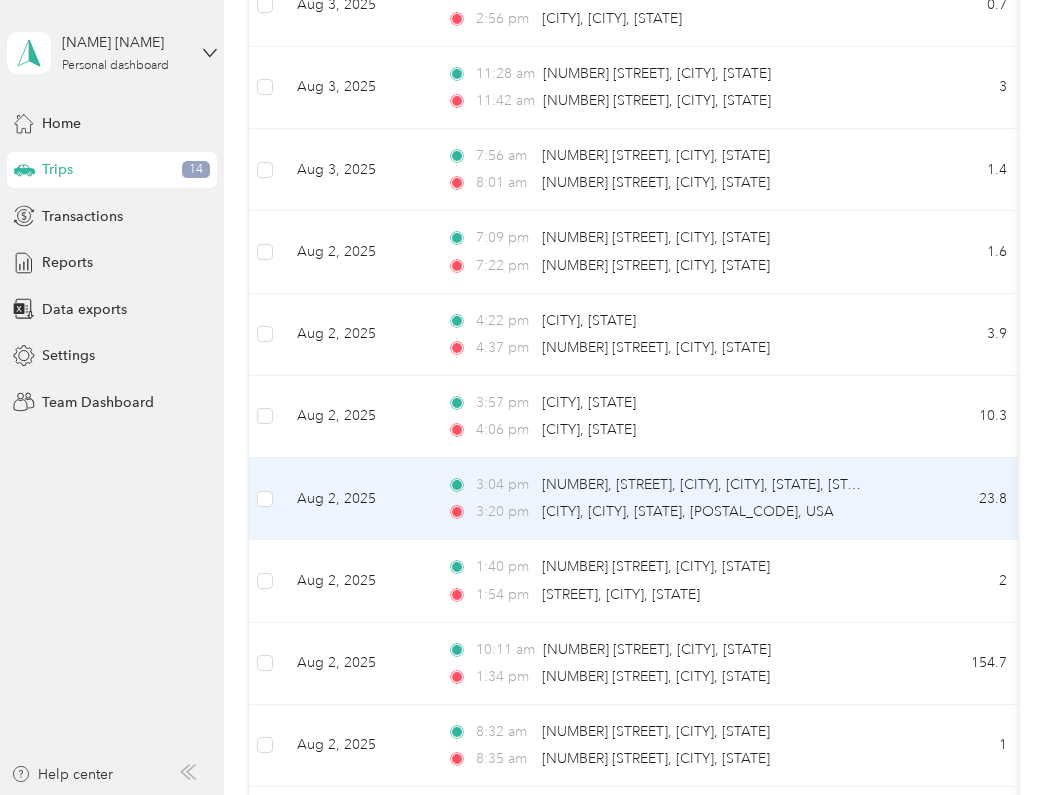 scroll, scrollTop: 1000, scrollLeft: 0, axis: vertical 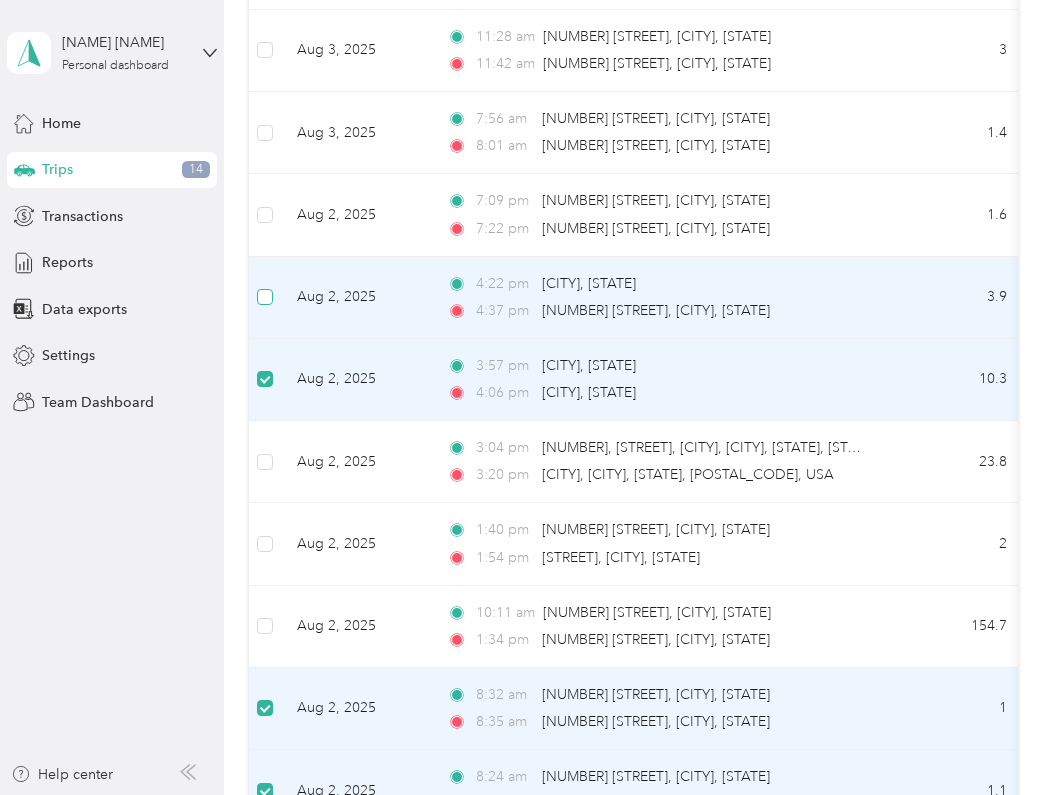 click at bounding box center (265, 297) 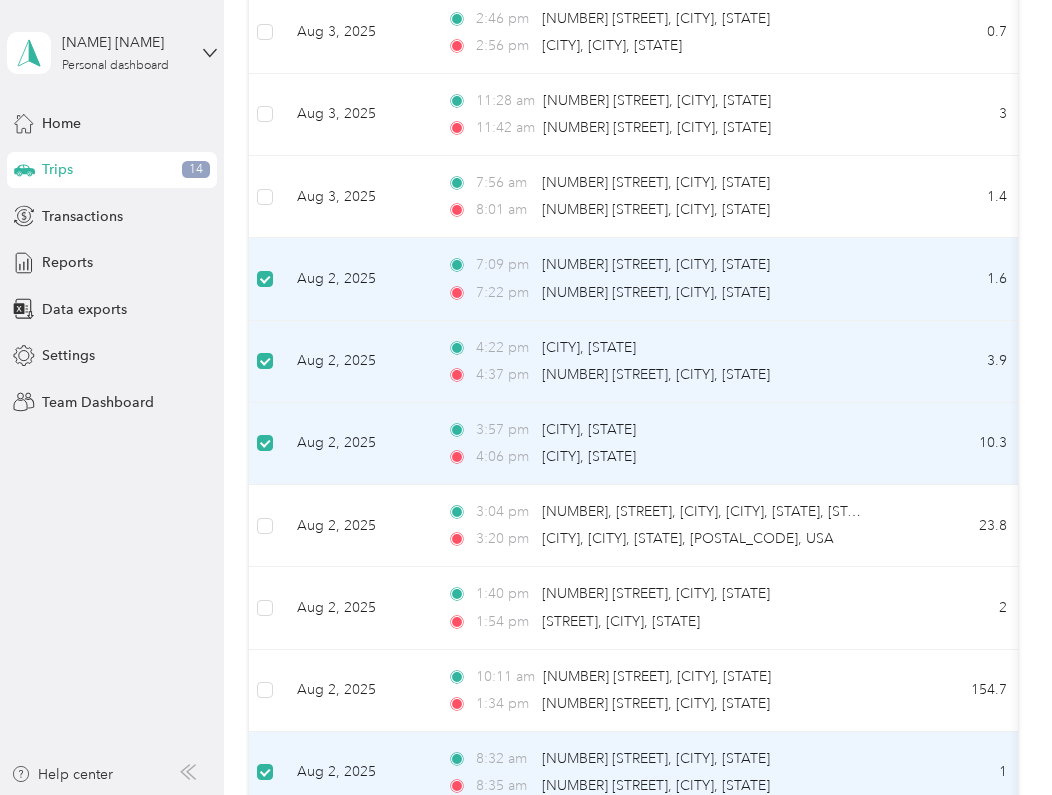 scroll, scrollTop: 598, scrollLeft: 0, axis: vertical 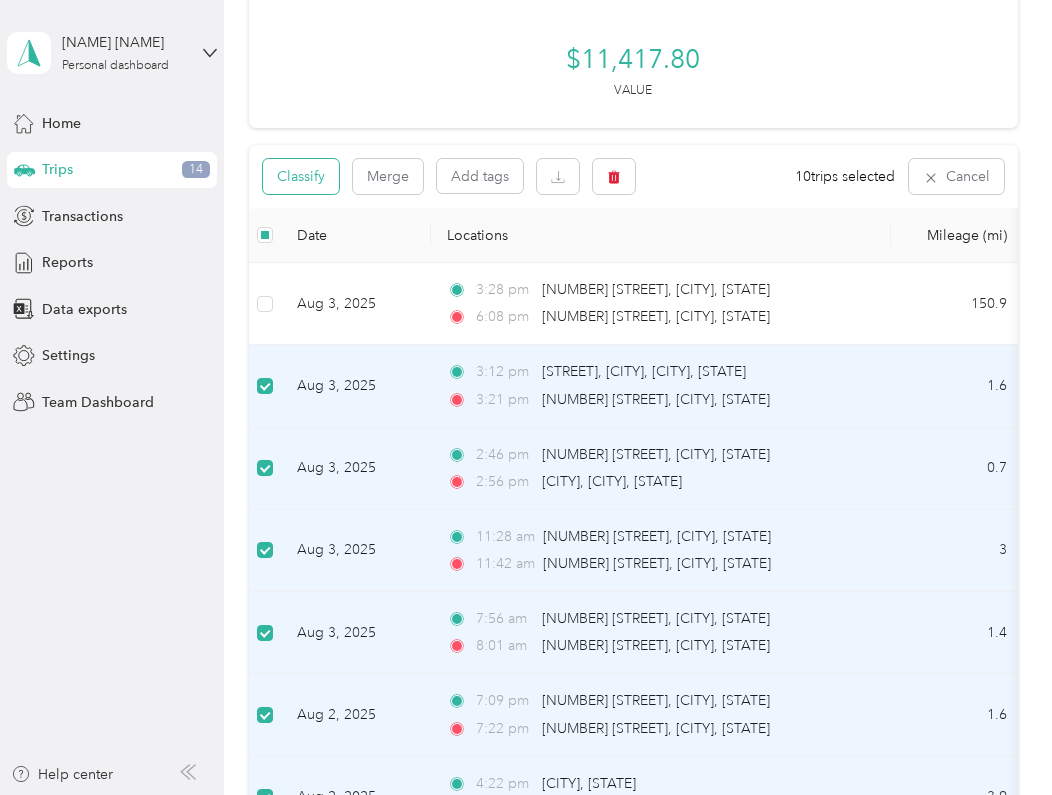 click on "Classify" at bounding box center [301, 176] 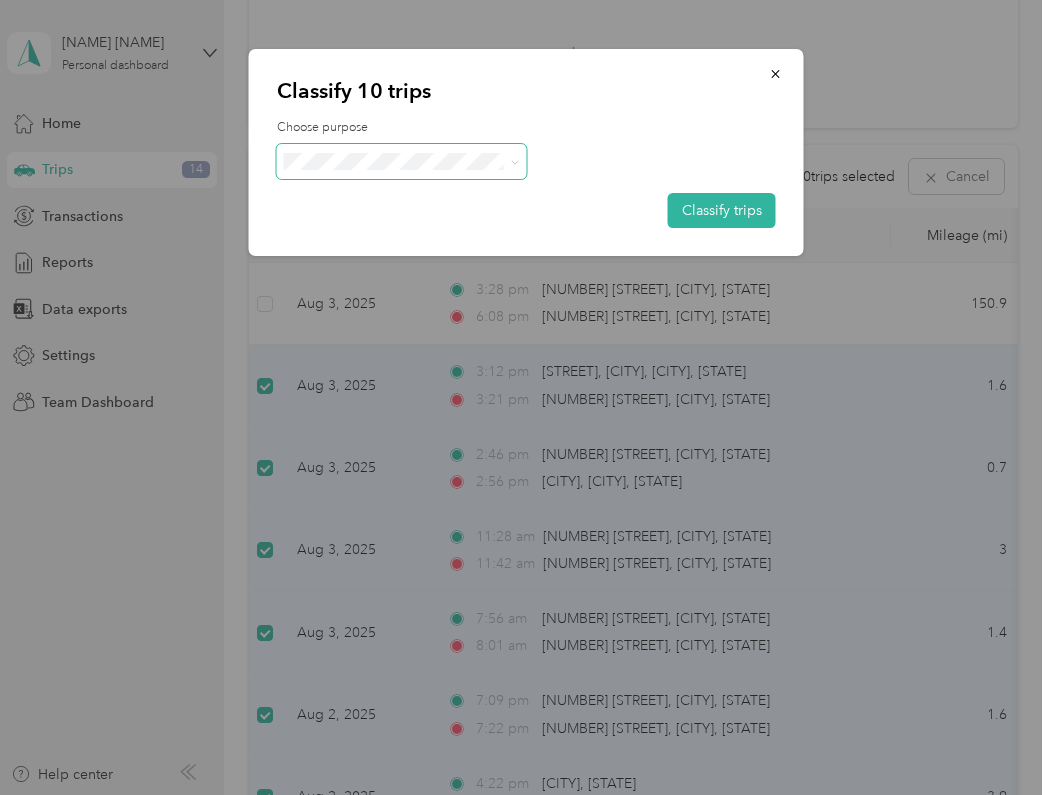 click 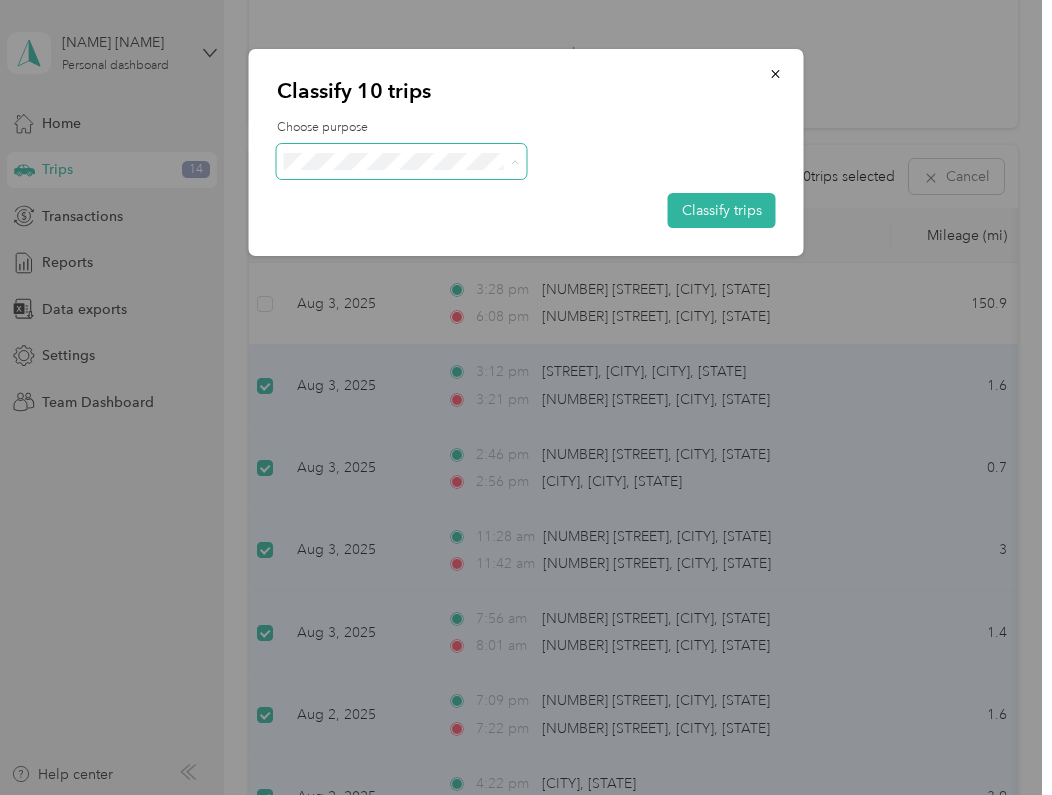click on "Personal" at bounding box center (419, 233) 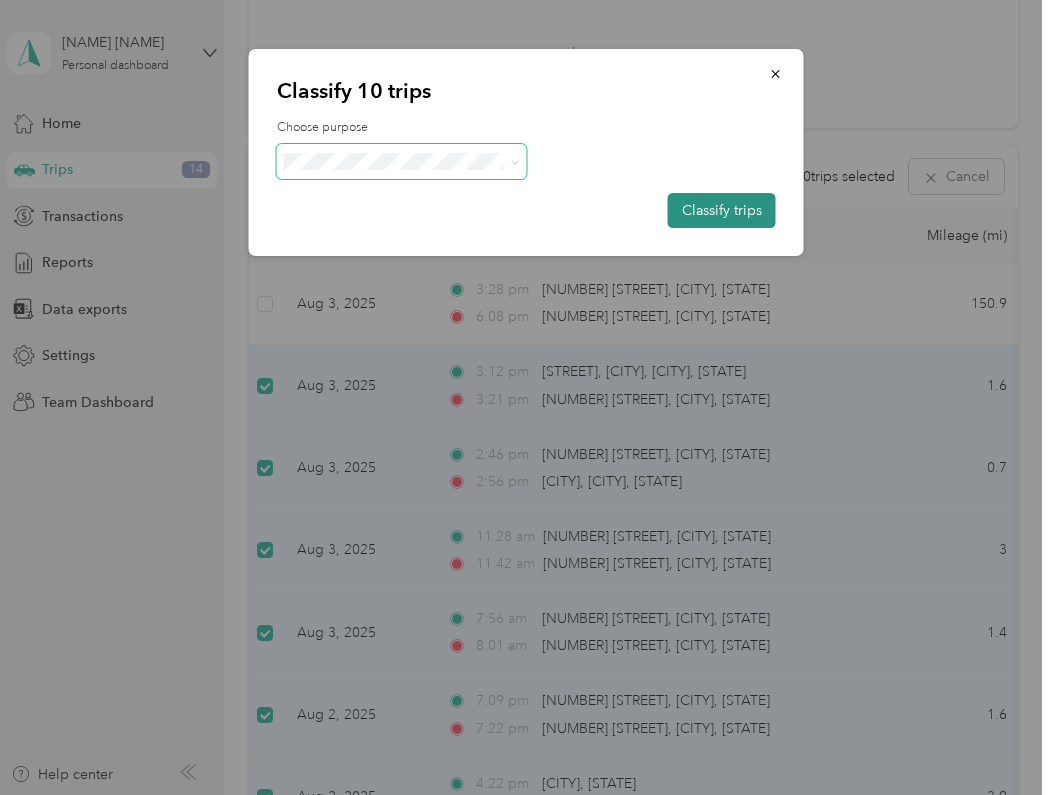 click on "Classify trips" at bounding box center (722, 210) 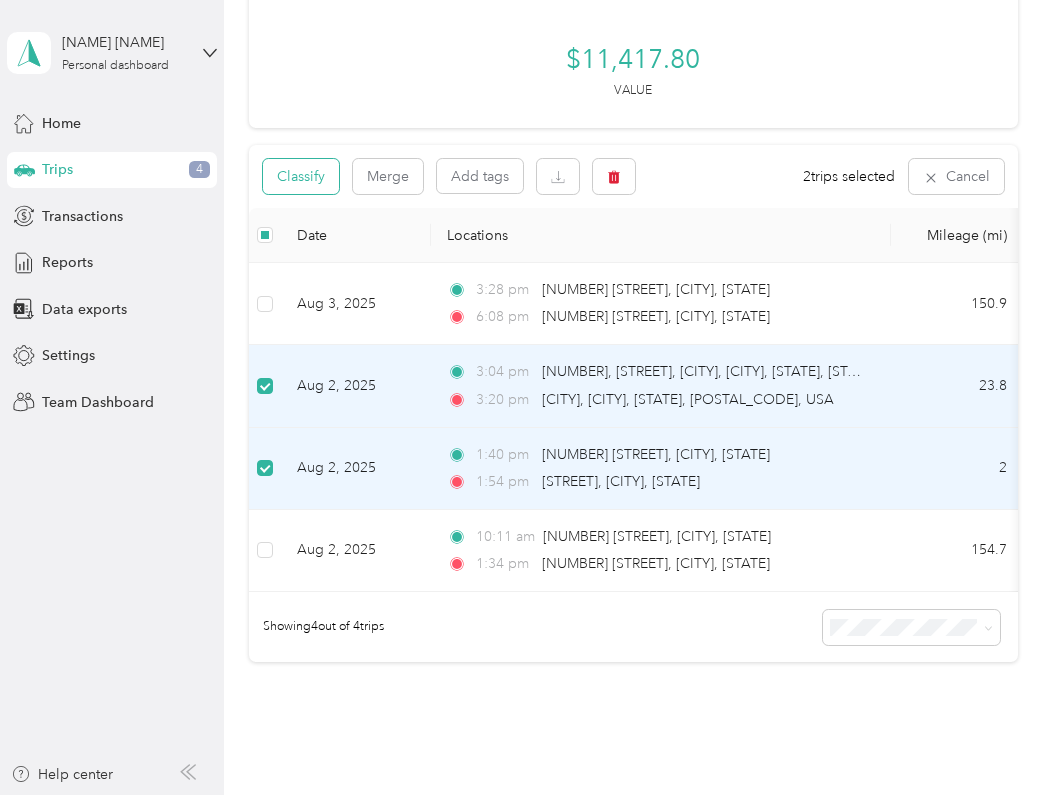 click on "Classify" at bounding box center (301, 176) 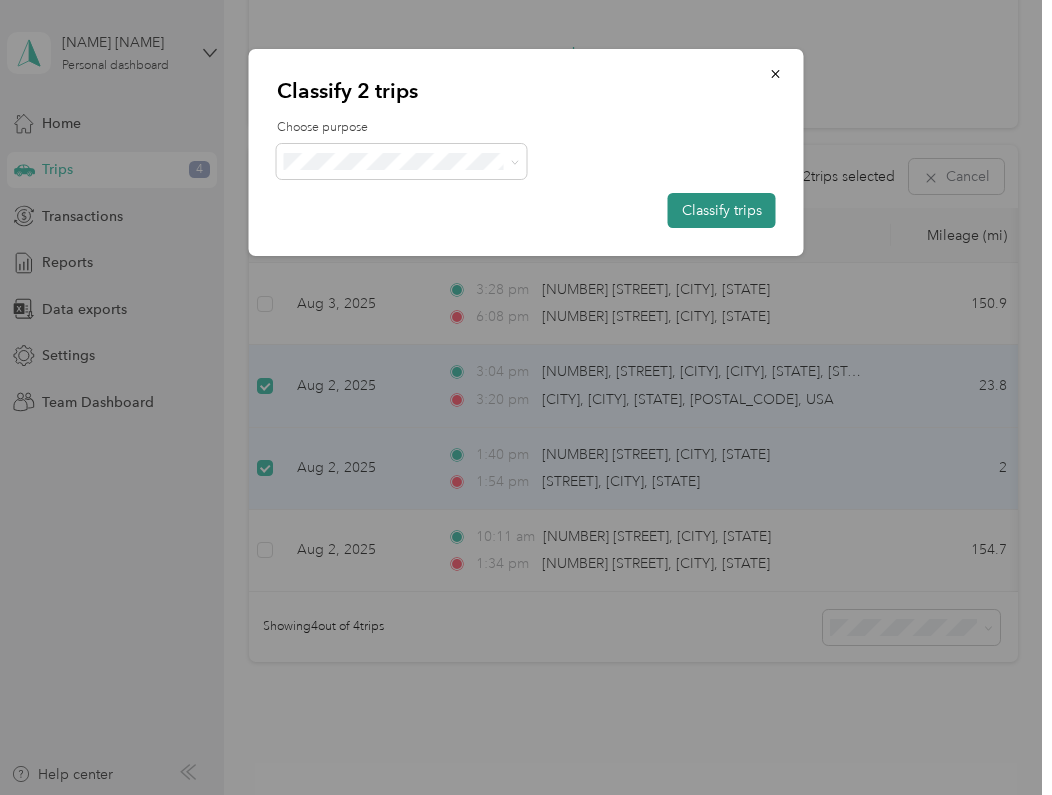 click on "Classify trips" at bounding box center [722, 210] 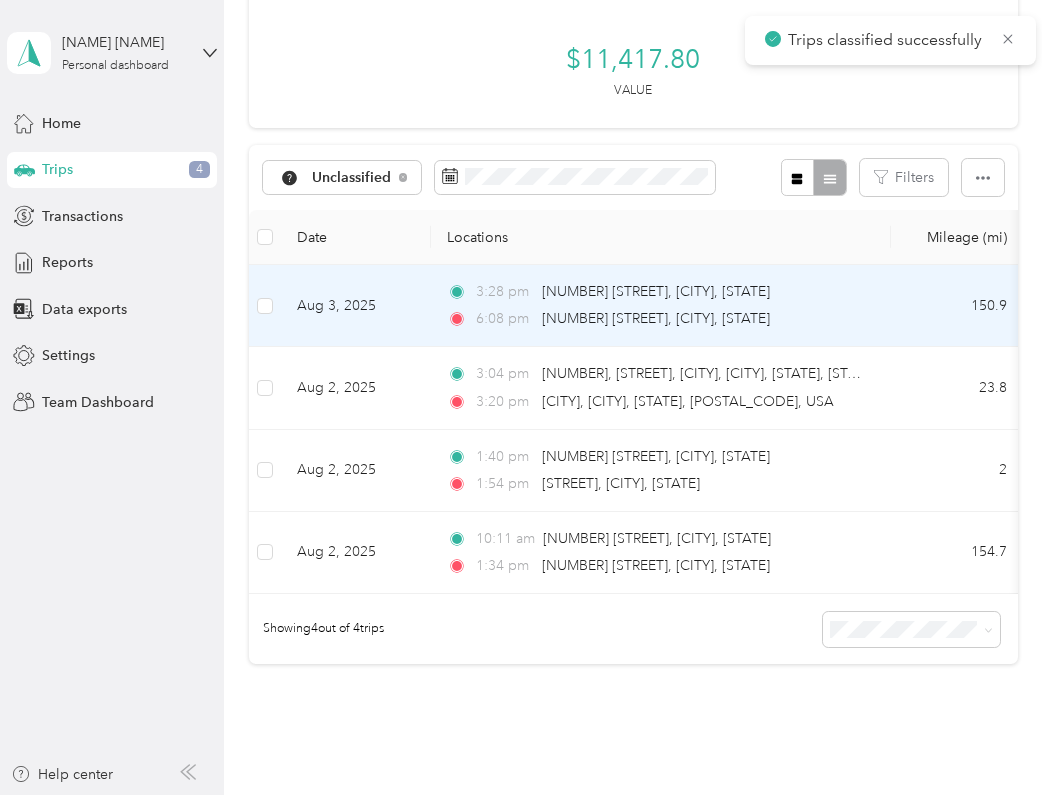scroll, scrollTop: 194, scrollLeft: 0, axis: vertical 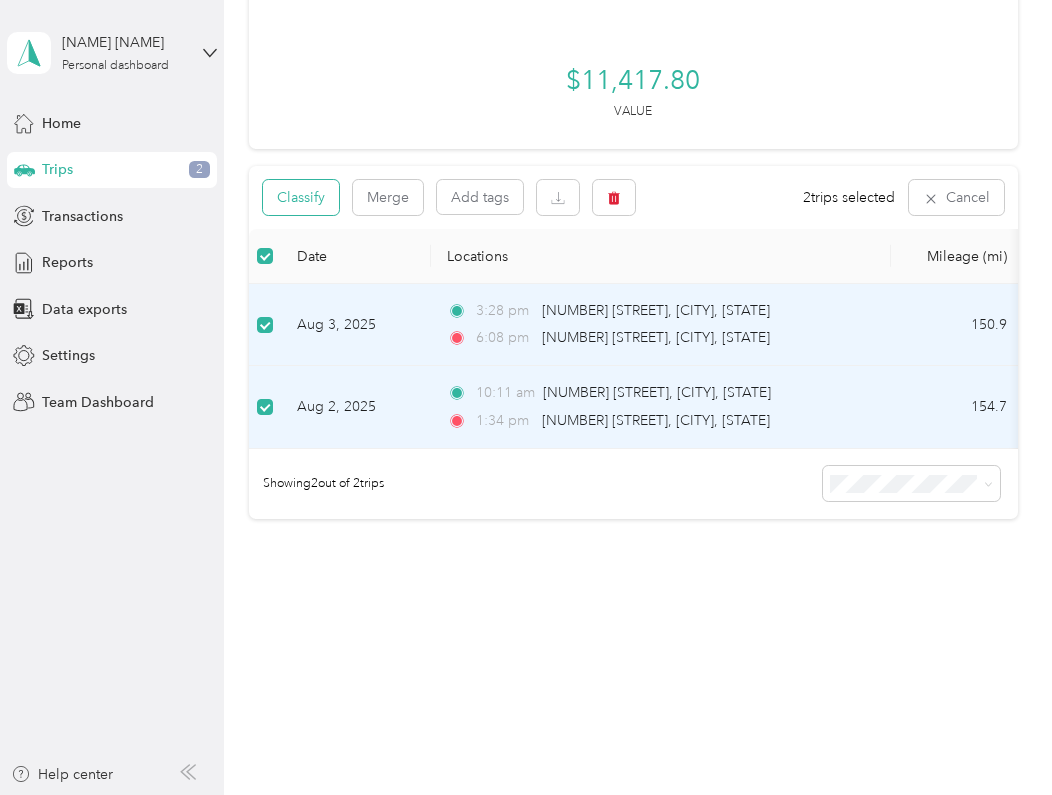 click on "Classify" at bounding box center (301, 197) 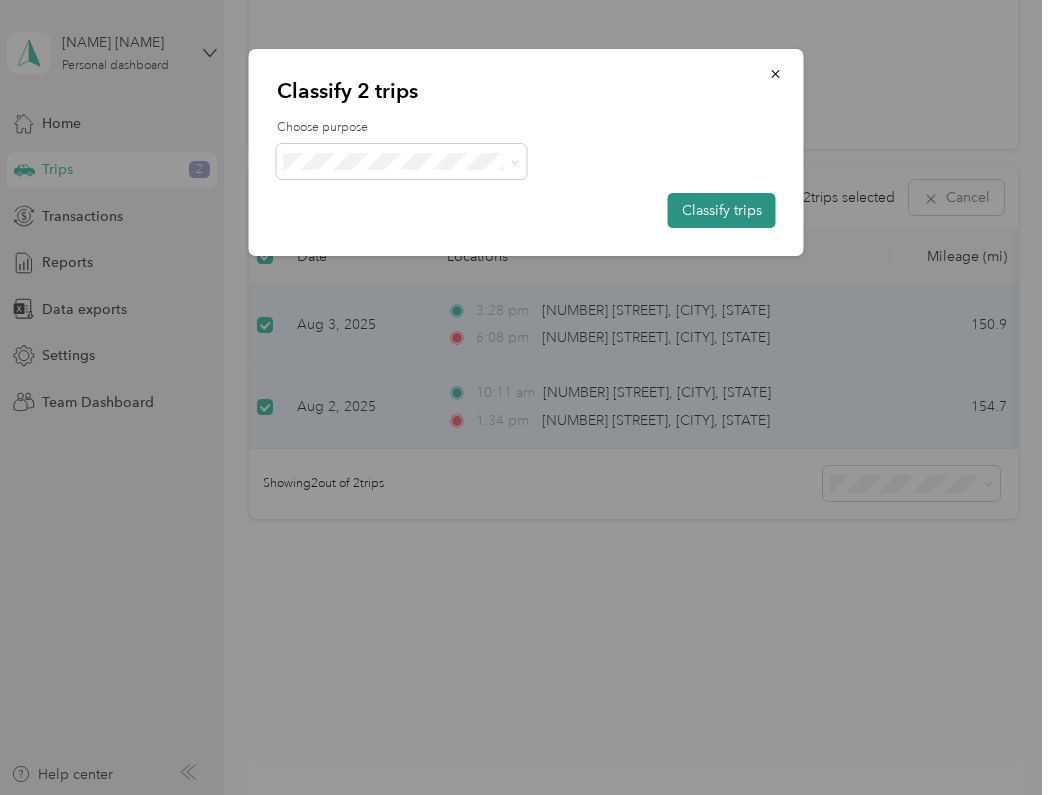 click on "Classify trips" at bounding box center [722, 210] 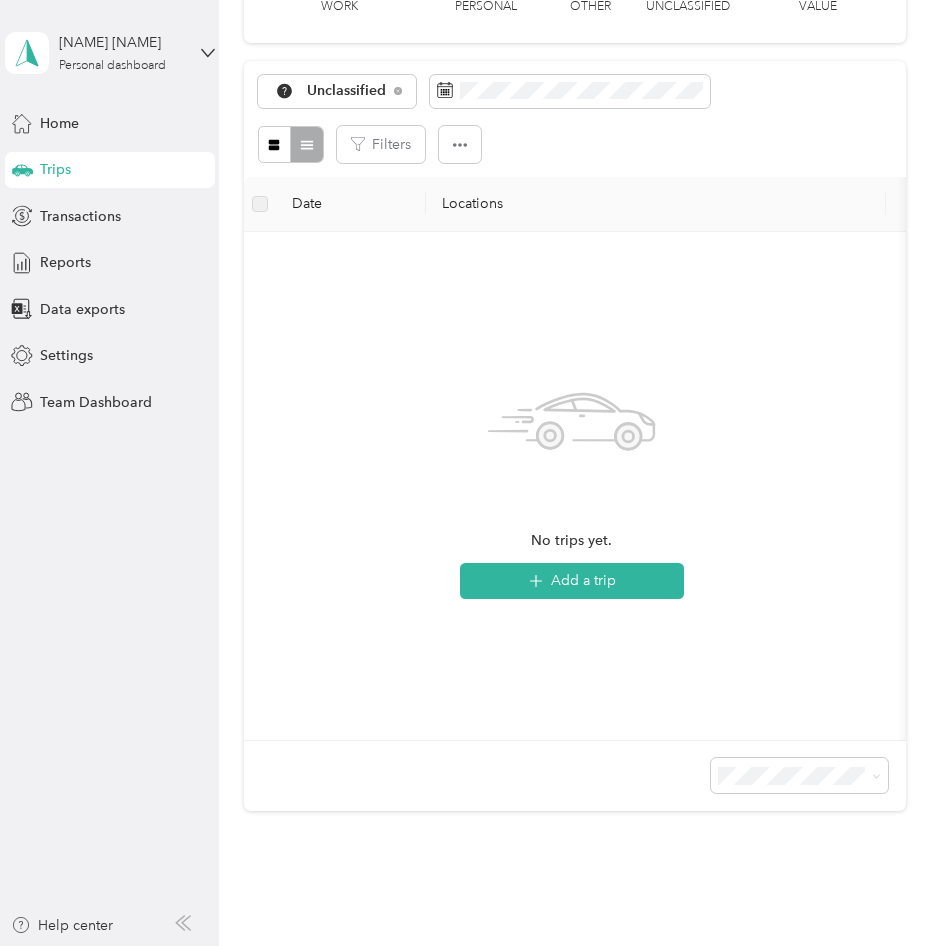 scroll, scrollTop: 0, scrollLeft: 0, axis: both 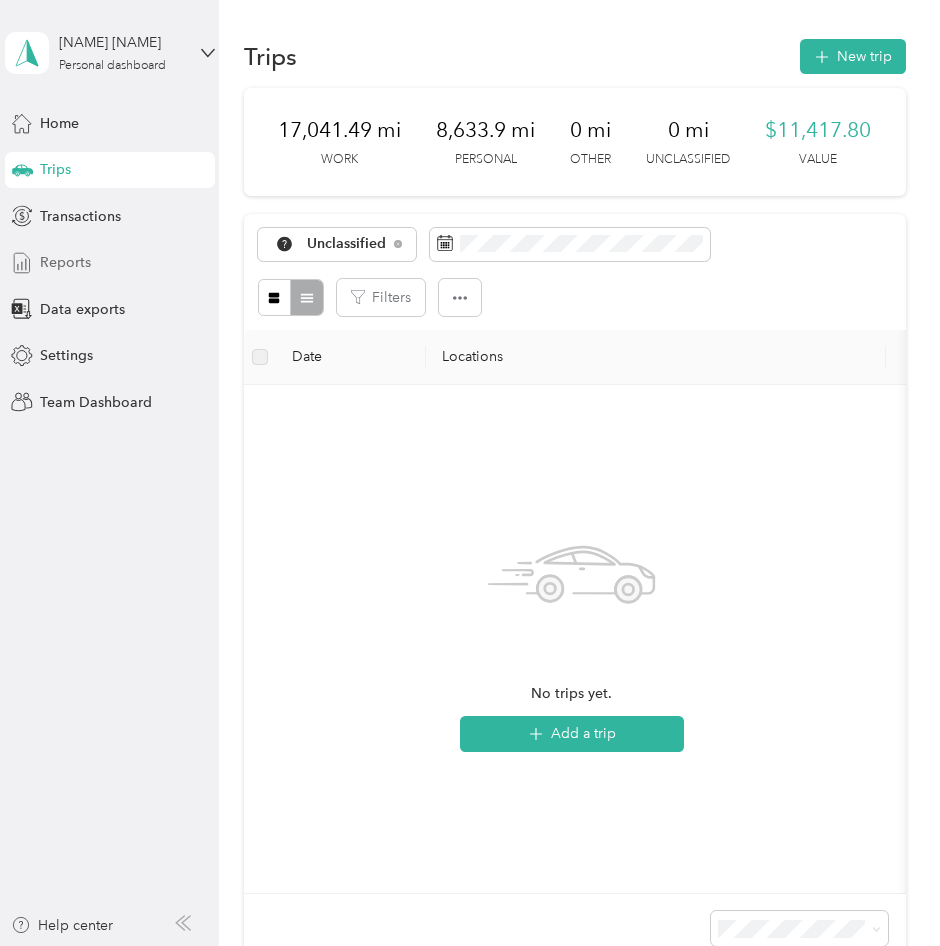 click on "Reports" at bounding box center (65, 262) 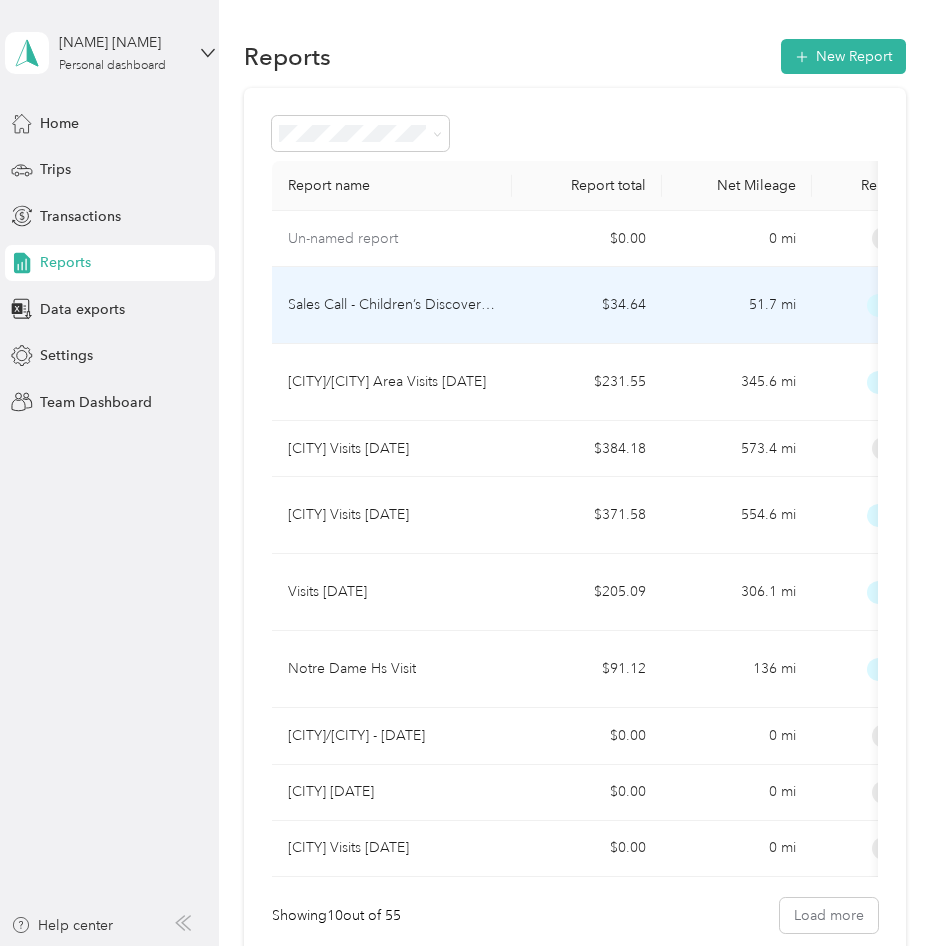 click on "Sales Call - Children’s Discovery Museum" at bounding box center (392, 305) 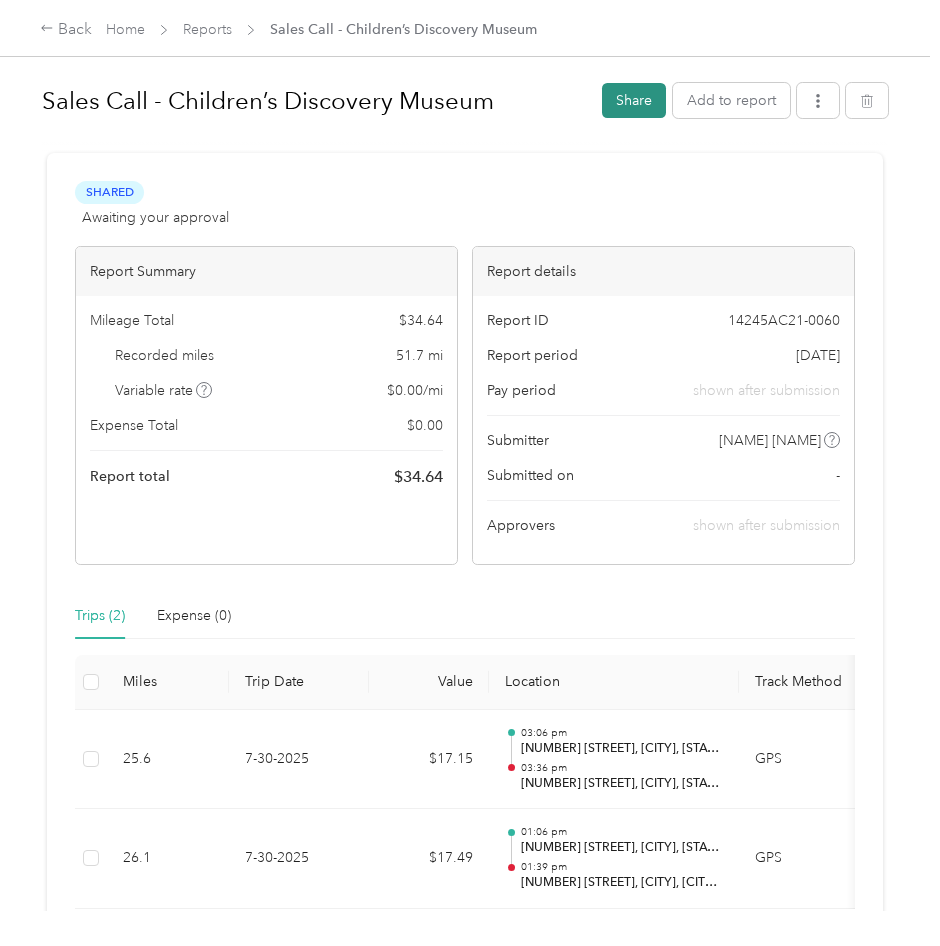 click on "Share" at bounding box center (634, 100) 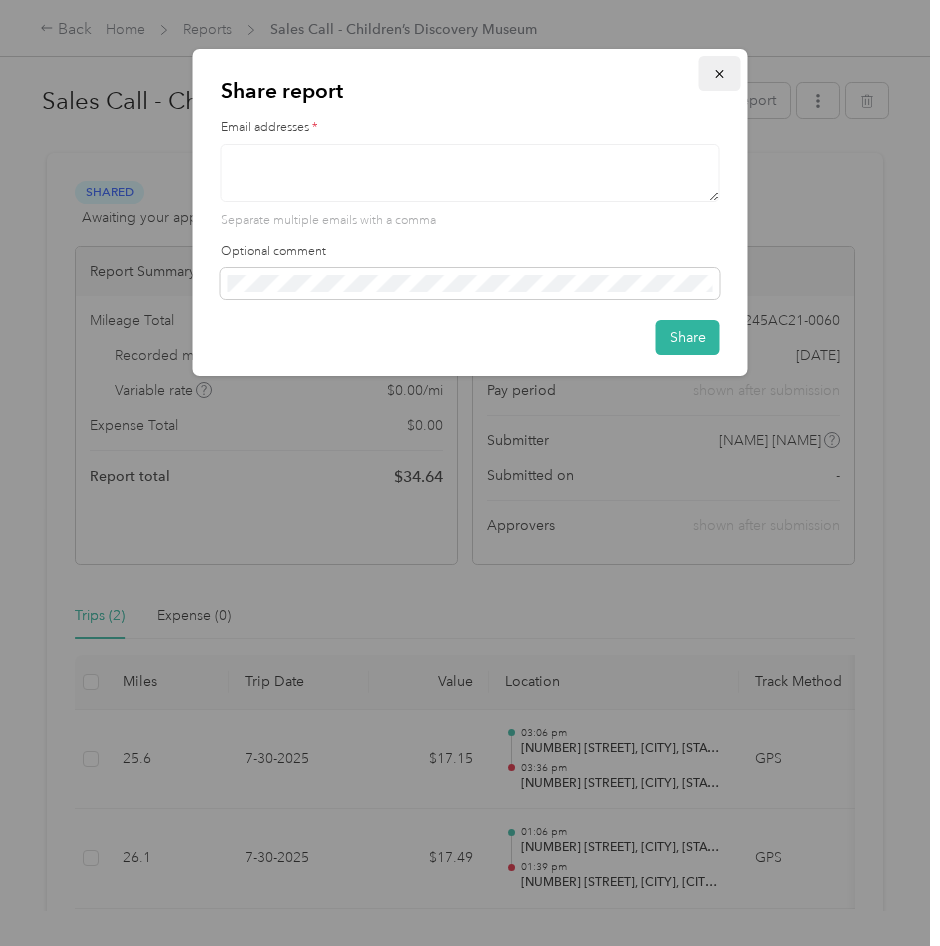 click 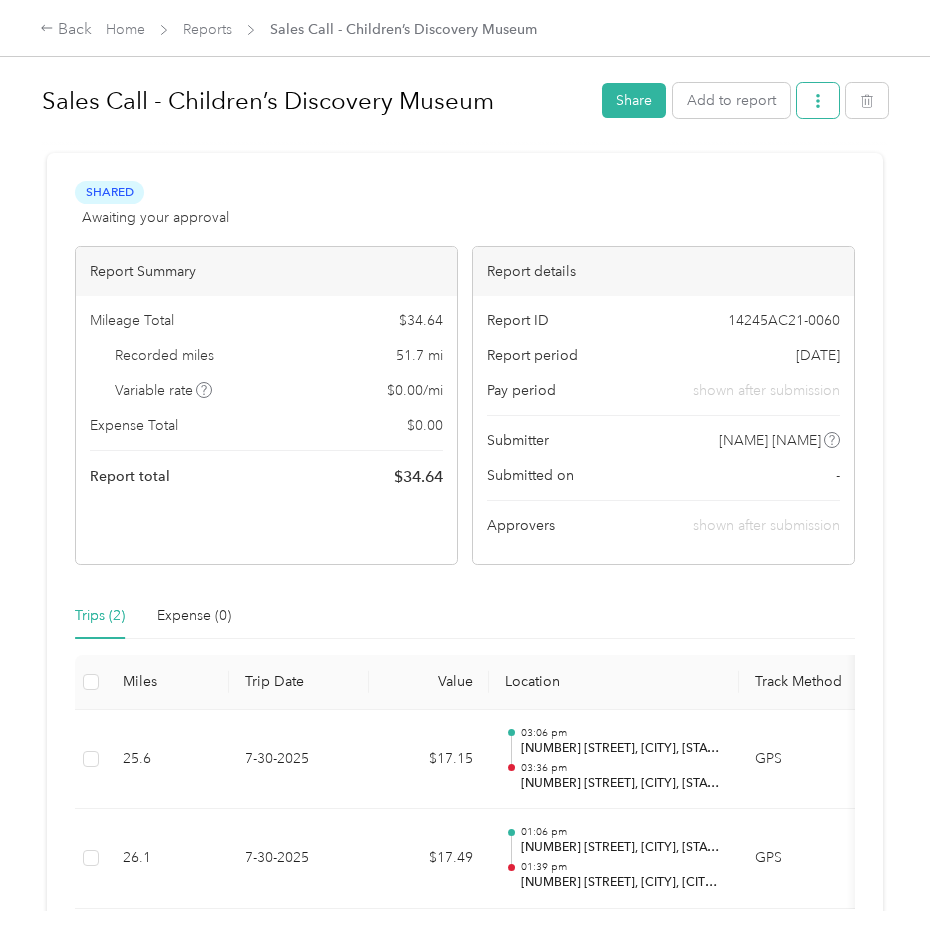 click at bounding box center (818, 100) 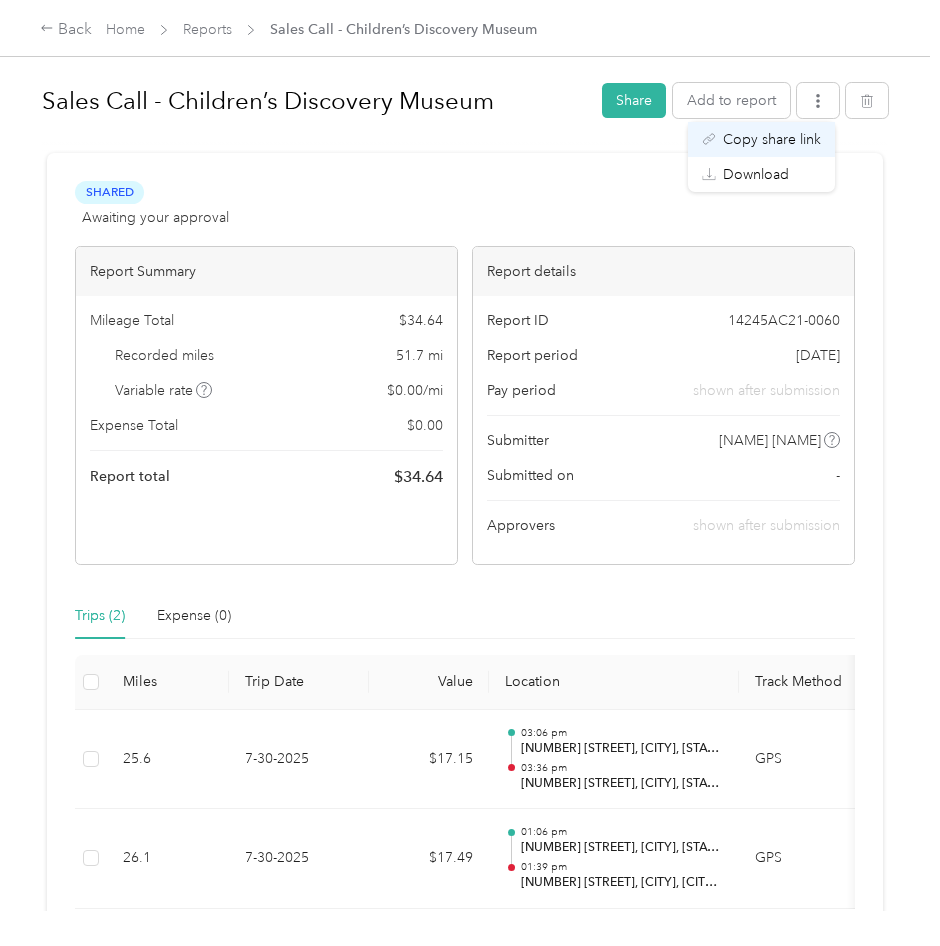 click on "Copy share link" at bounding box center [772, 139] 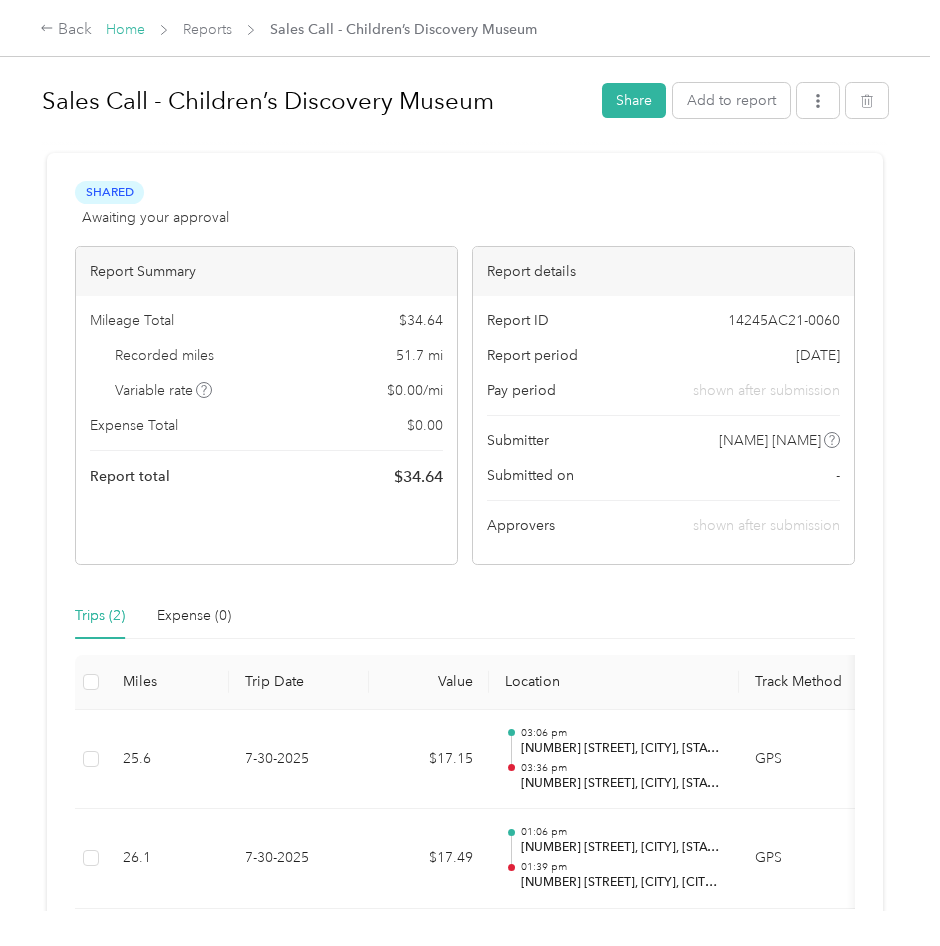 click on "Home" at bounding box center [125, 29] 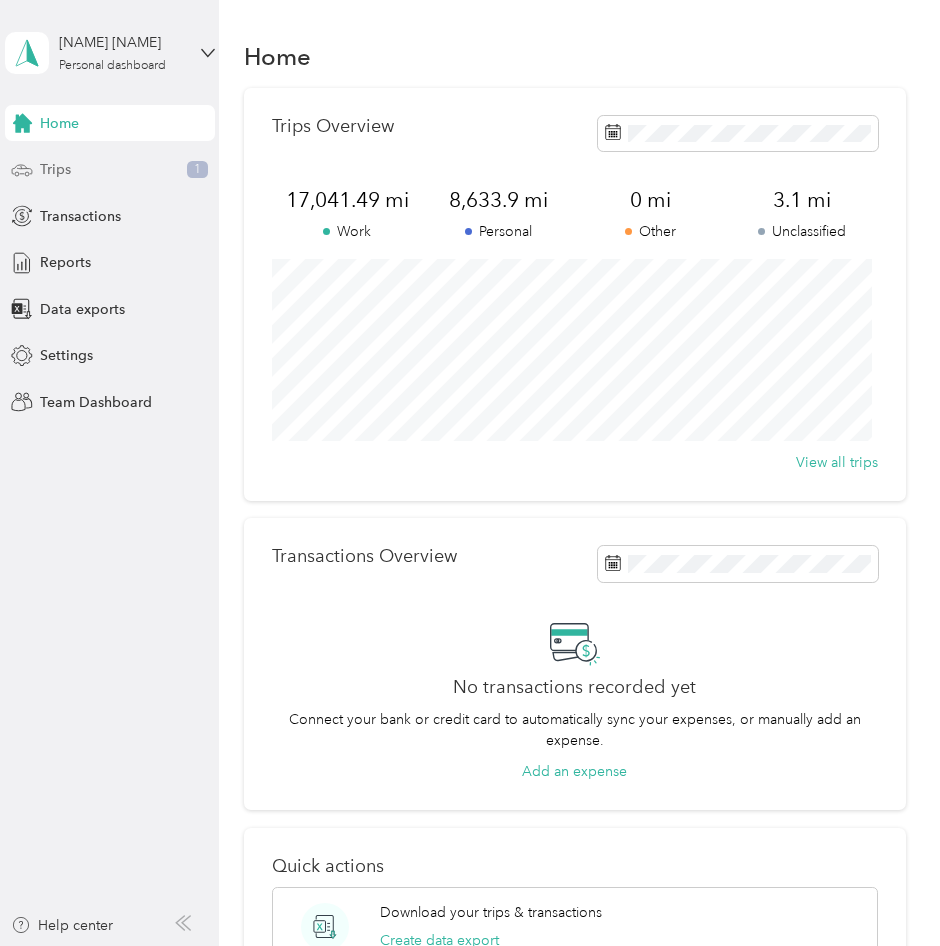 click on "Trips" at bounding box center [55, 169] 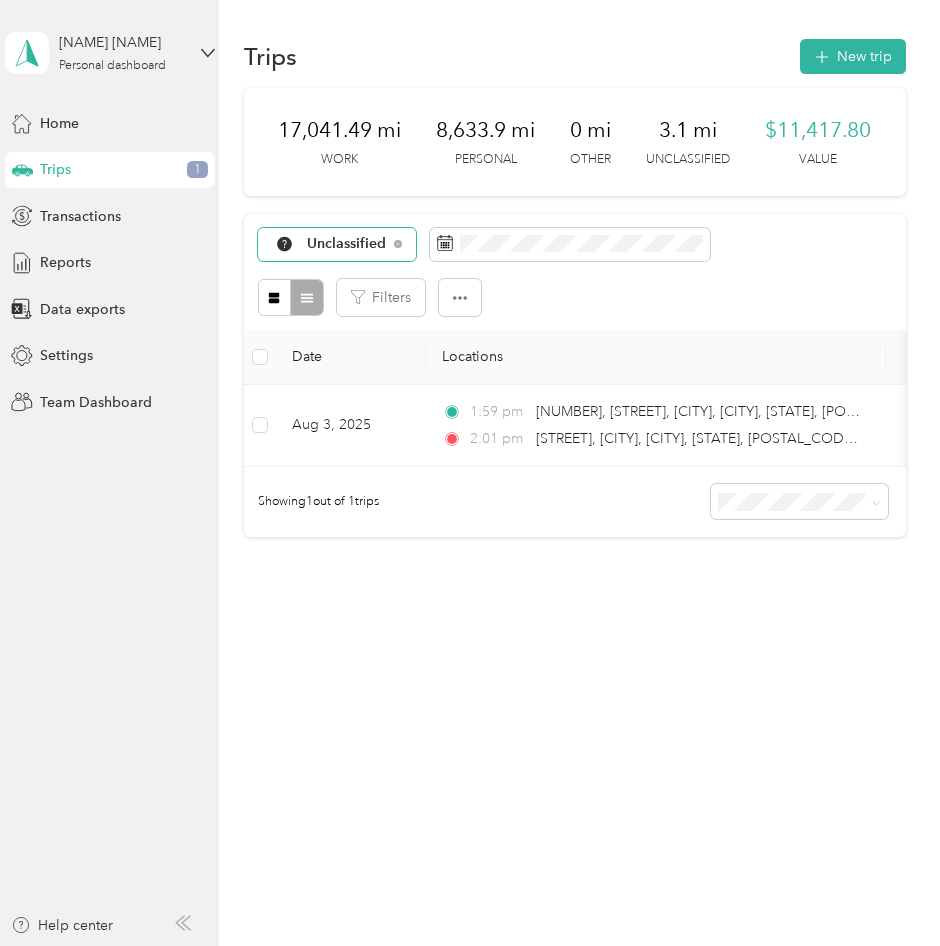 click on "Unclassified Filters" at bounding box center (575, 272) 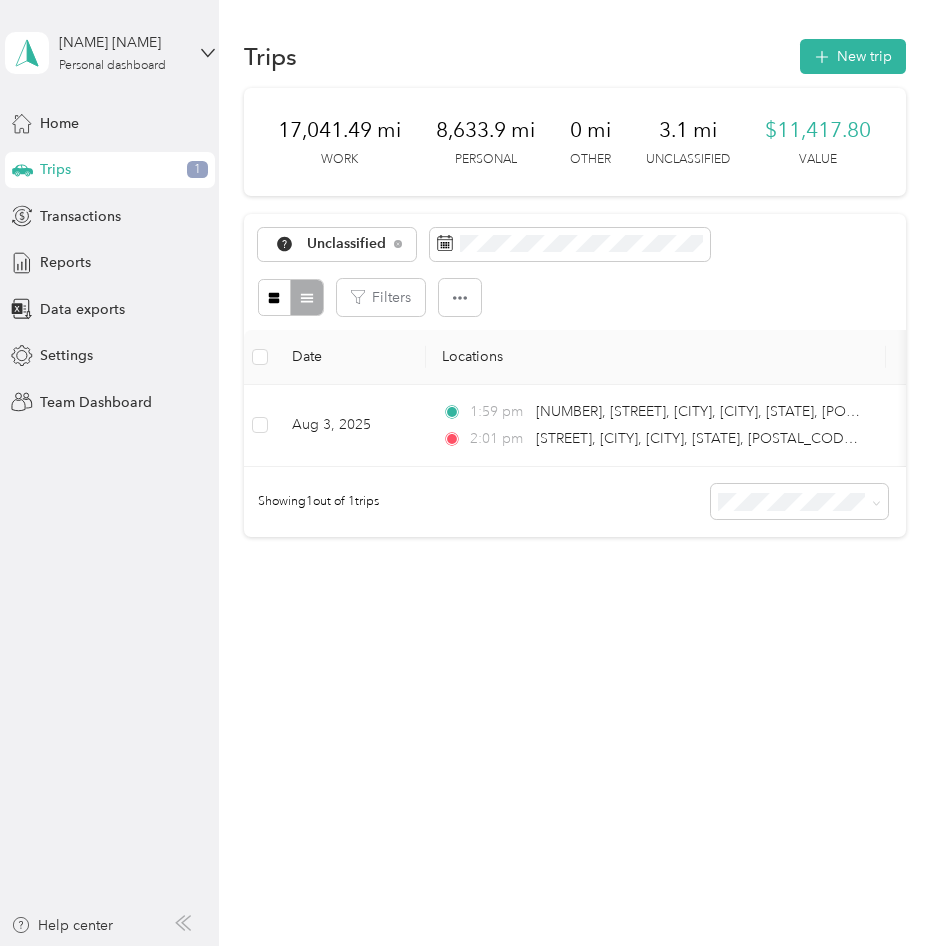 click on "Trips New trip 17,041.49   mi Work 8,633.9   mi Personal 0   mi Other 3.1   mi Unclassified $11,417.80 Value Unclassified Filters Date Locations Mileage (mi) Map Mileage value Purpose Track Method Report                     [DATE] 1:59 pm [NUMBER], [STREET], [CITY], [CITY], [STATE], [POSTAL_CODE], USA 2:01 pm [STREET], [CITY], [CITY], [STATE], [POSTAL_CODE], USA 3.1 $2.08 GPS -- Showing  1  out of   1  trips" at bounding box center (574, 357) 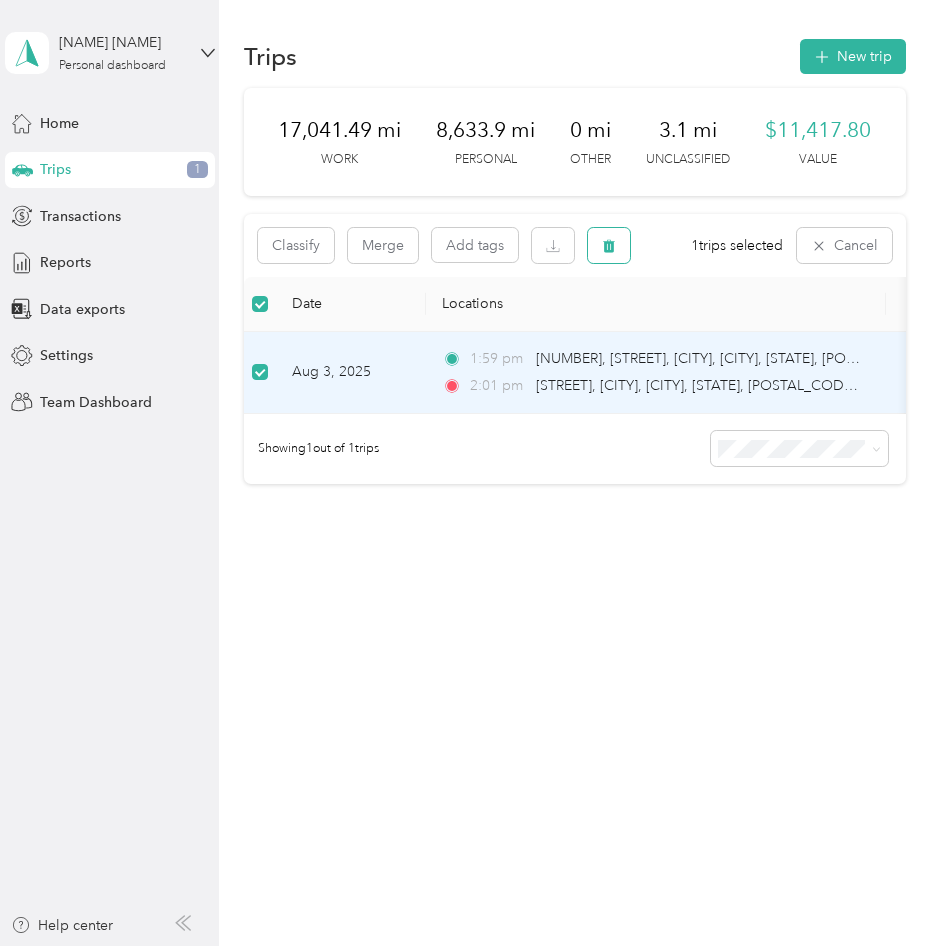click 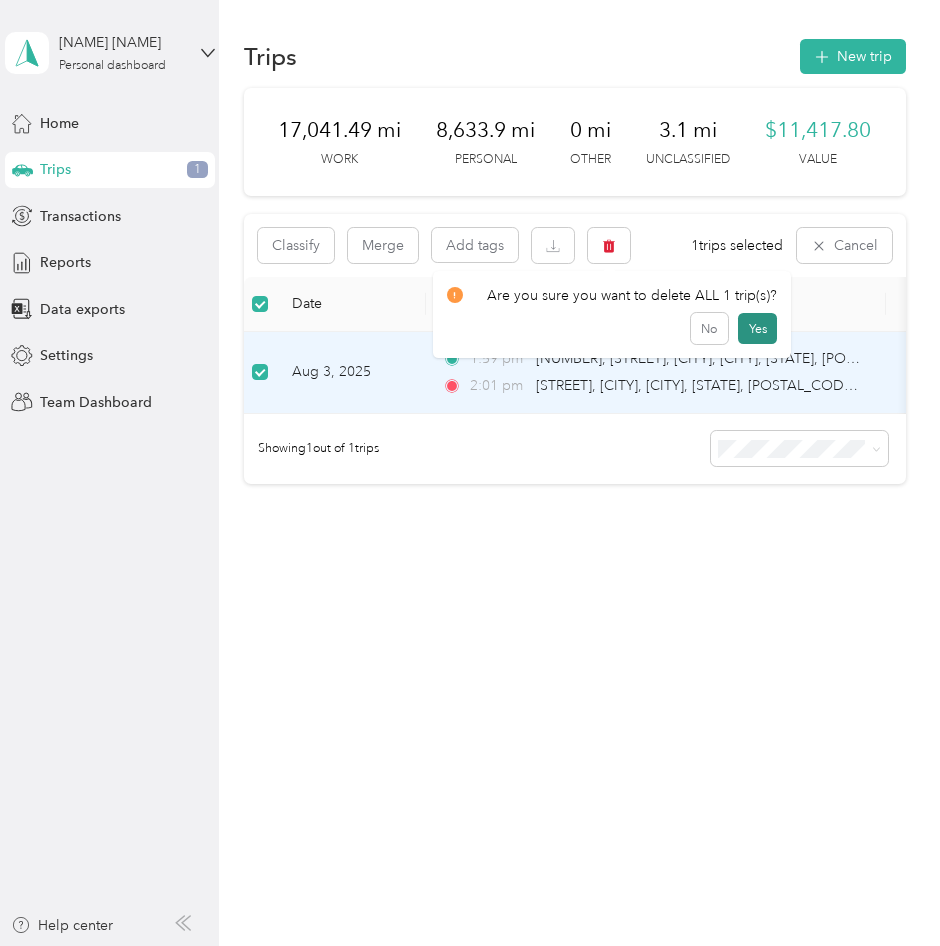 click on "Yes" at bounding box center (757, 329) 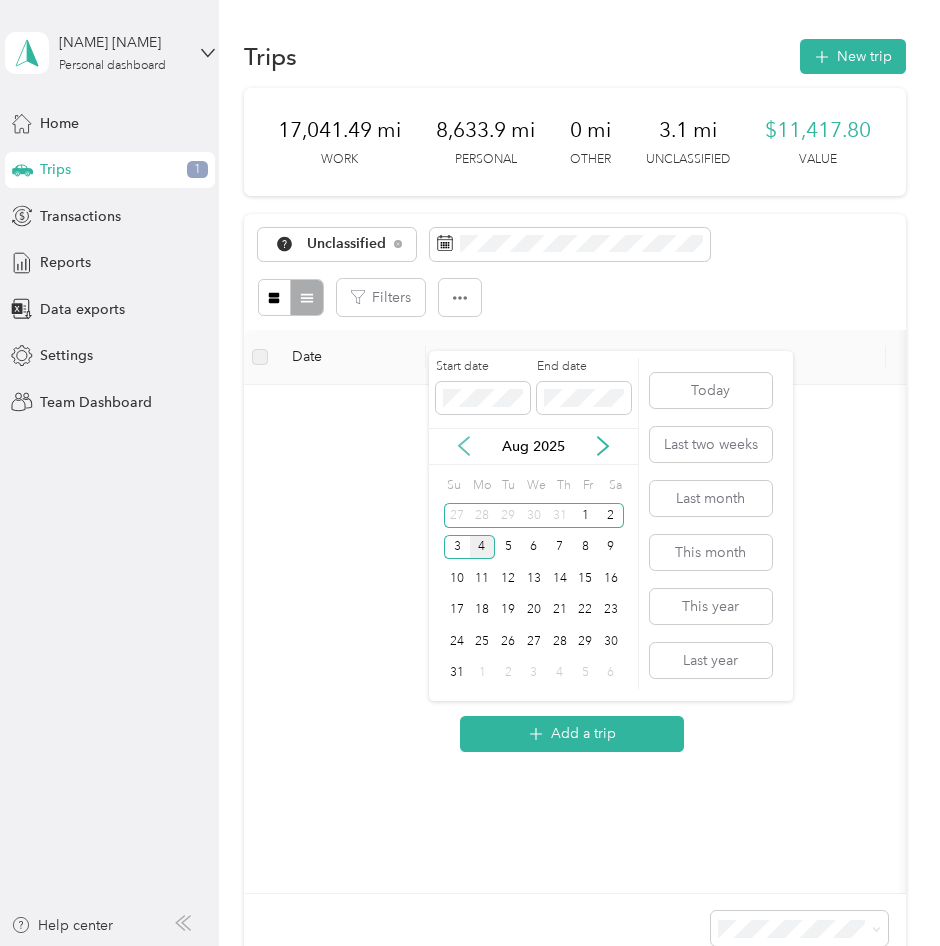 click 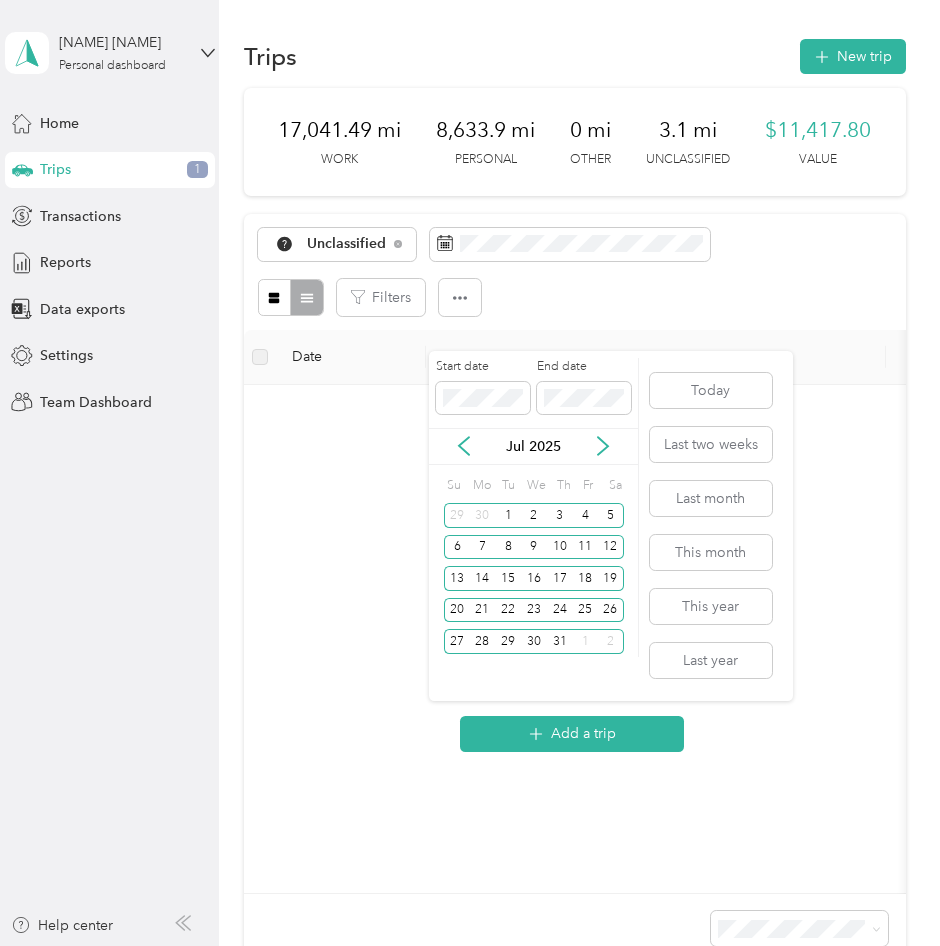 click on "Jul 2025" at bounding box center (533, 446) 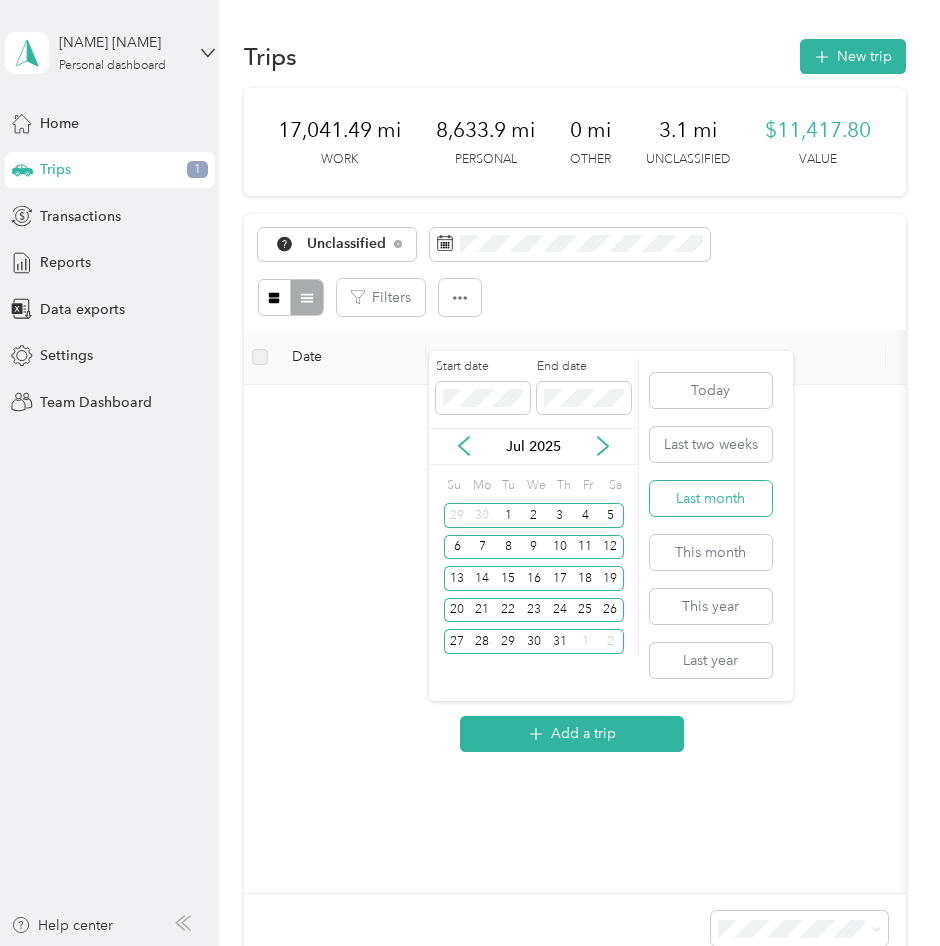 click on "Last month" at bounding box center [711, 498] 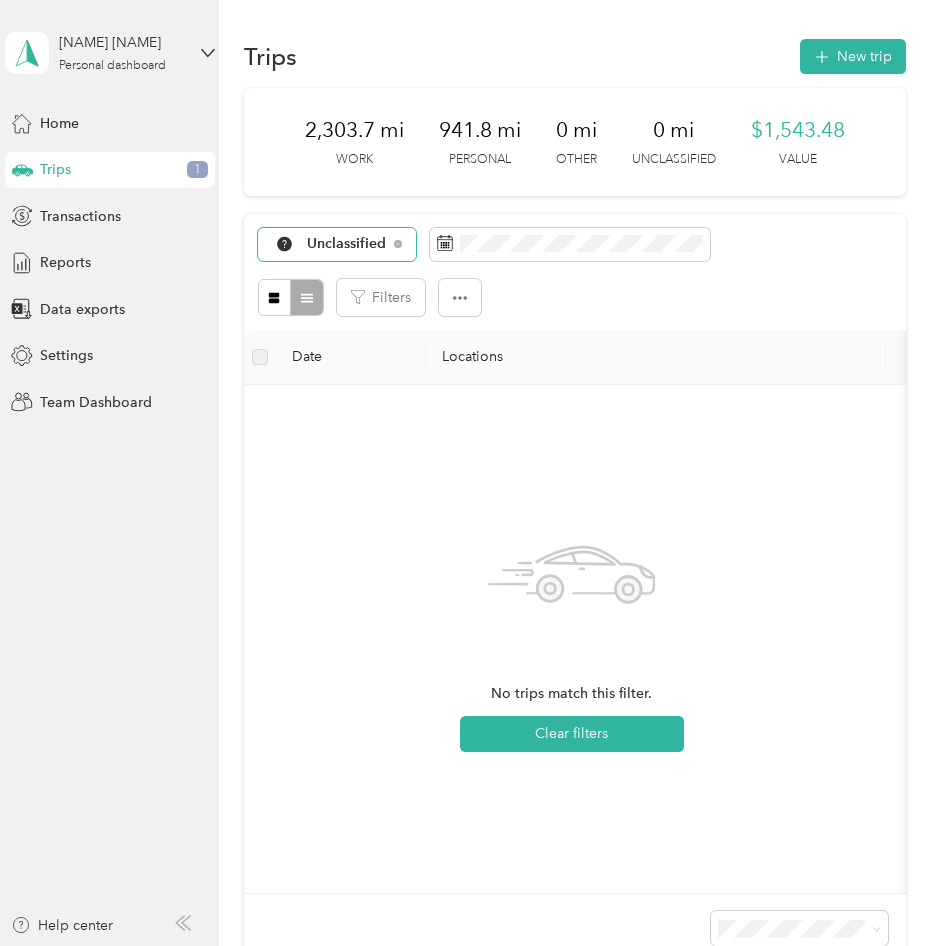 click on "Unclassified" at bounding box center [337, 245] 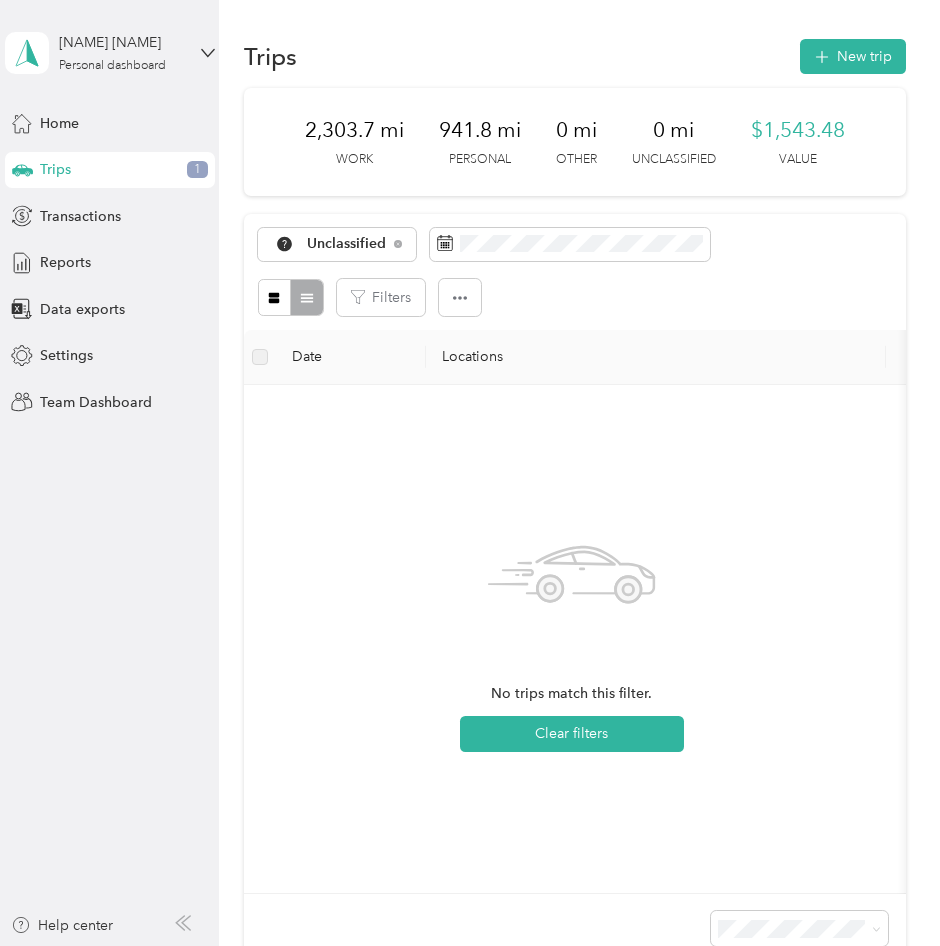click on "Work" at bounding box center [360, 348] 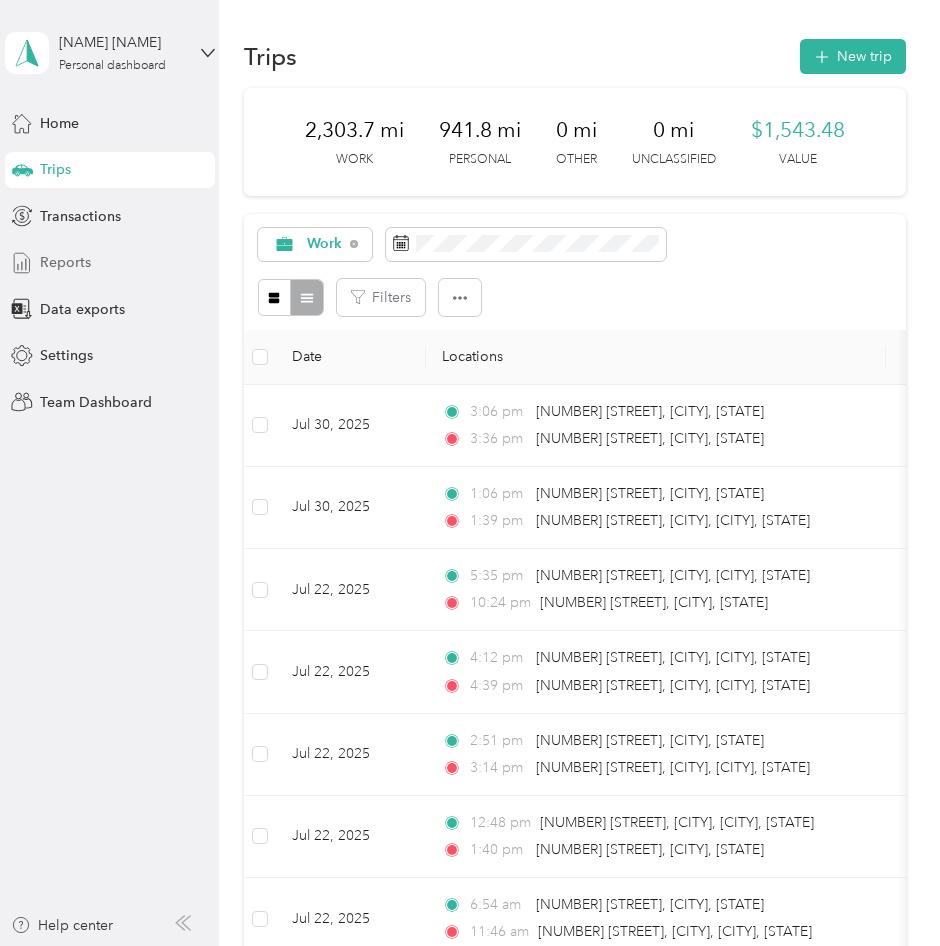 click on "Reports" at bounding box center [110, 263] 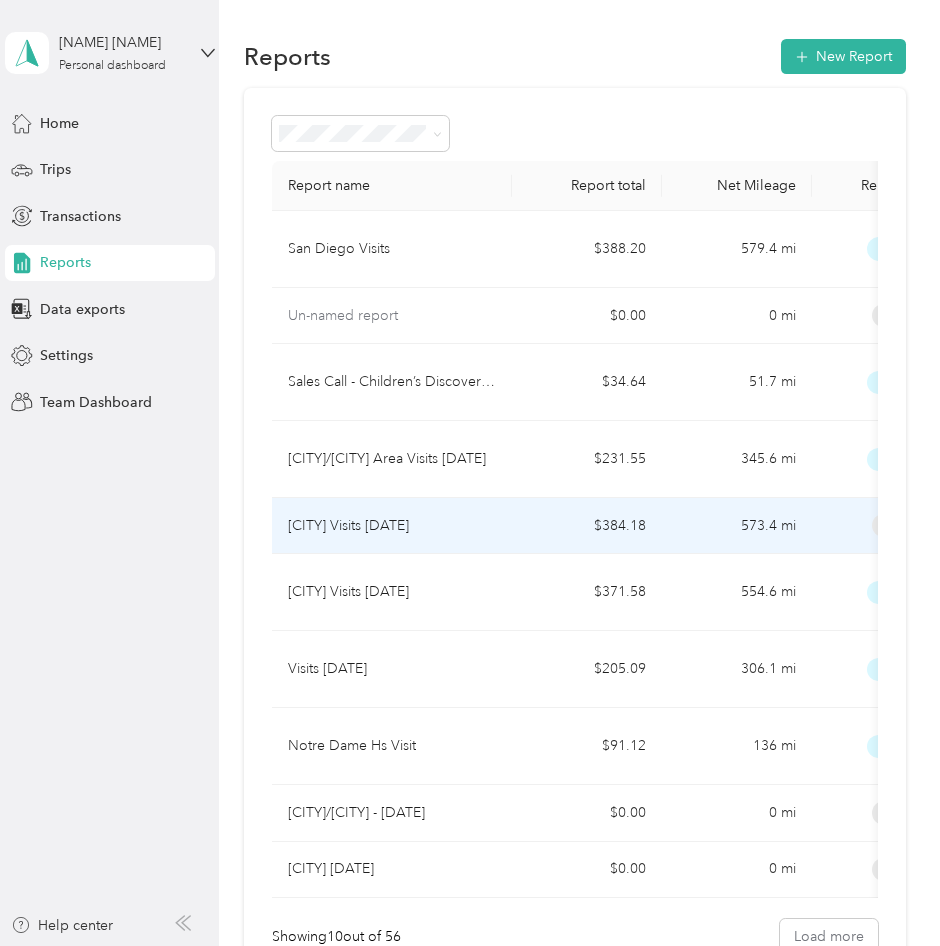 click on "[CITY] Visits [DATE]" at bounding box center (348, 526) 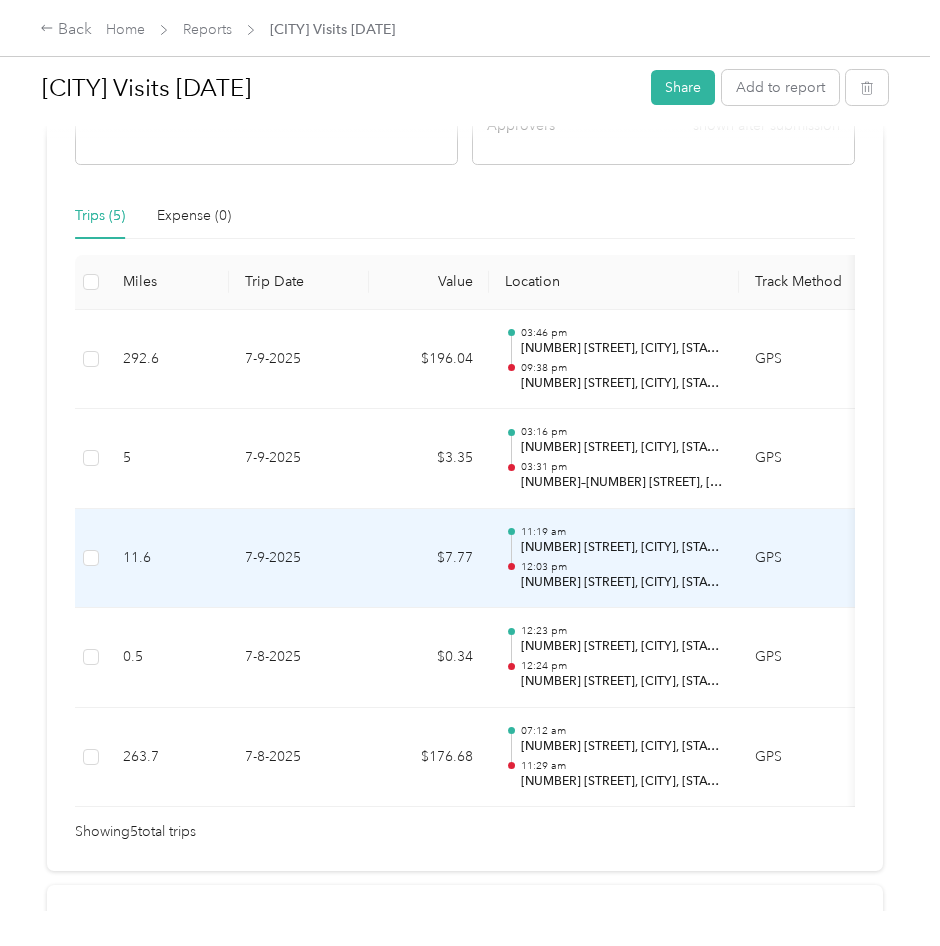 scroll, scrollTop: 0, scrollLeft: 0, axis: both 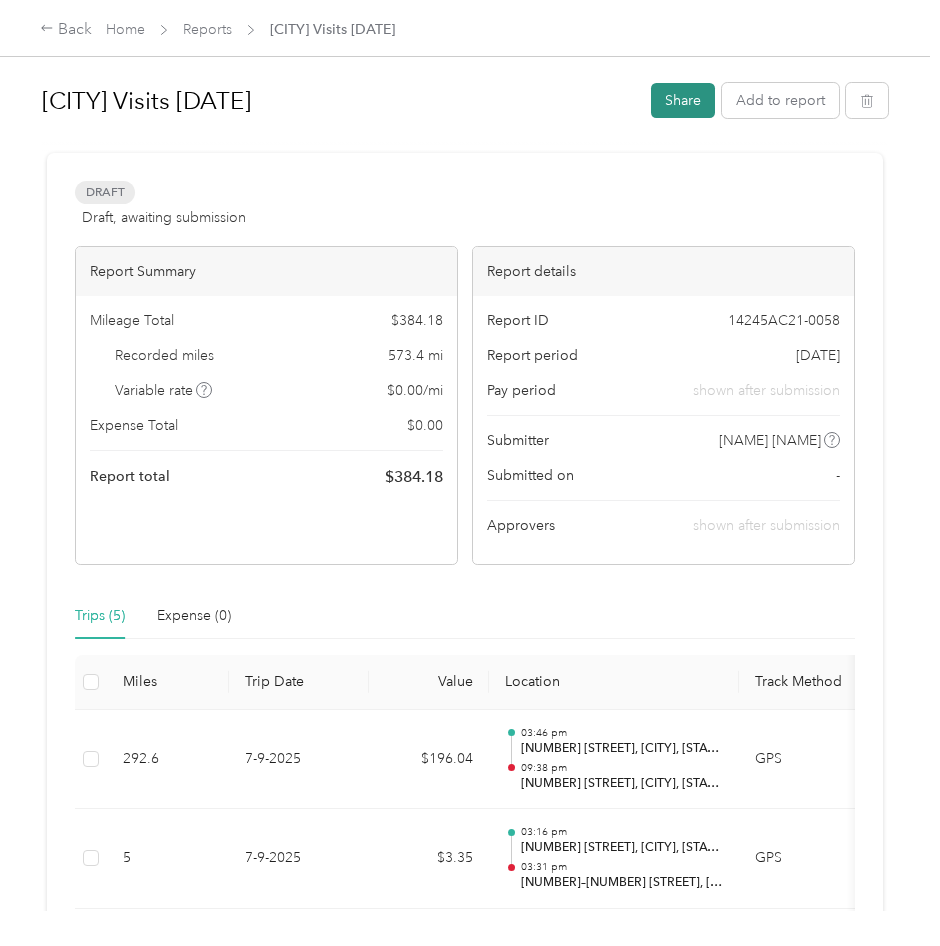 click on "Share" at bounding box center (683, 100) 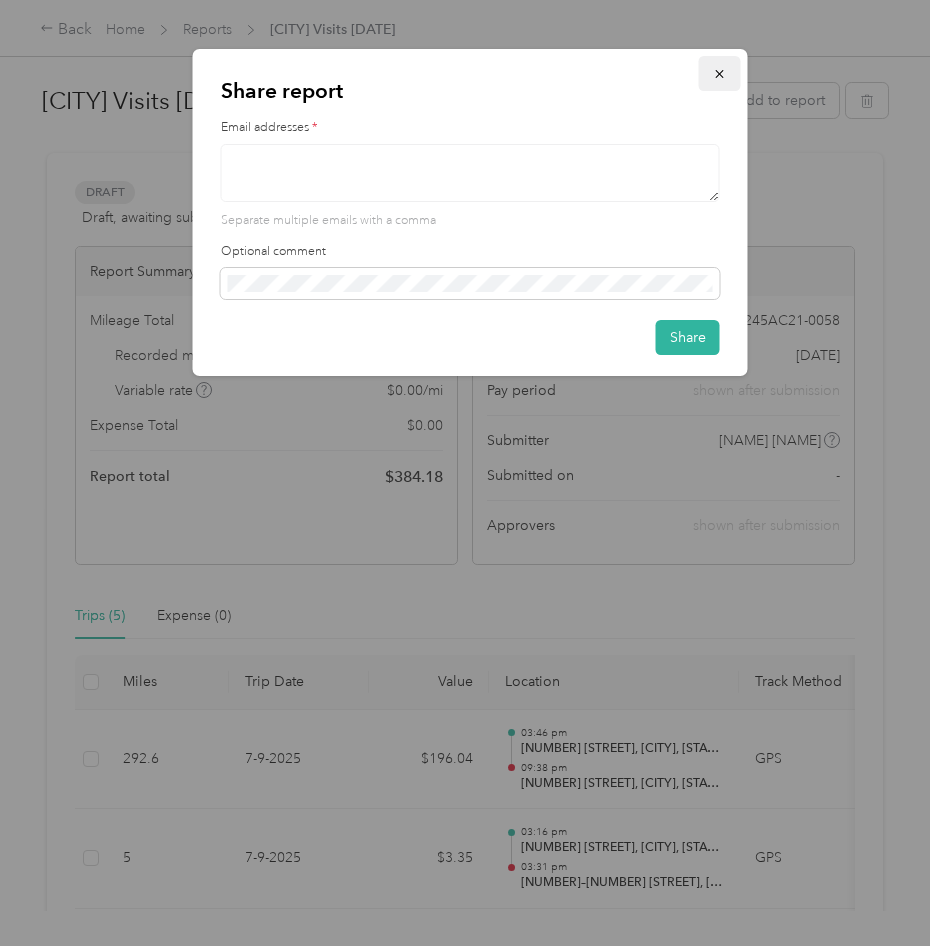 click 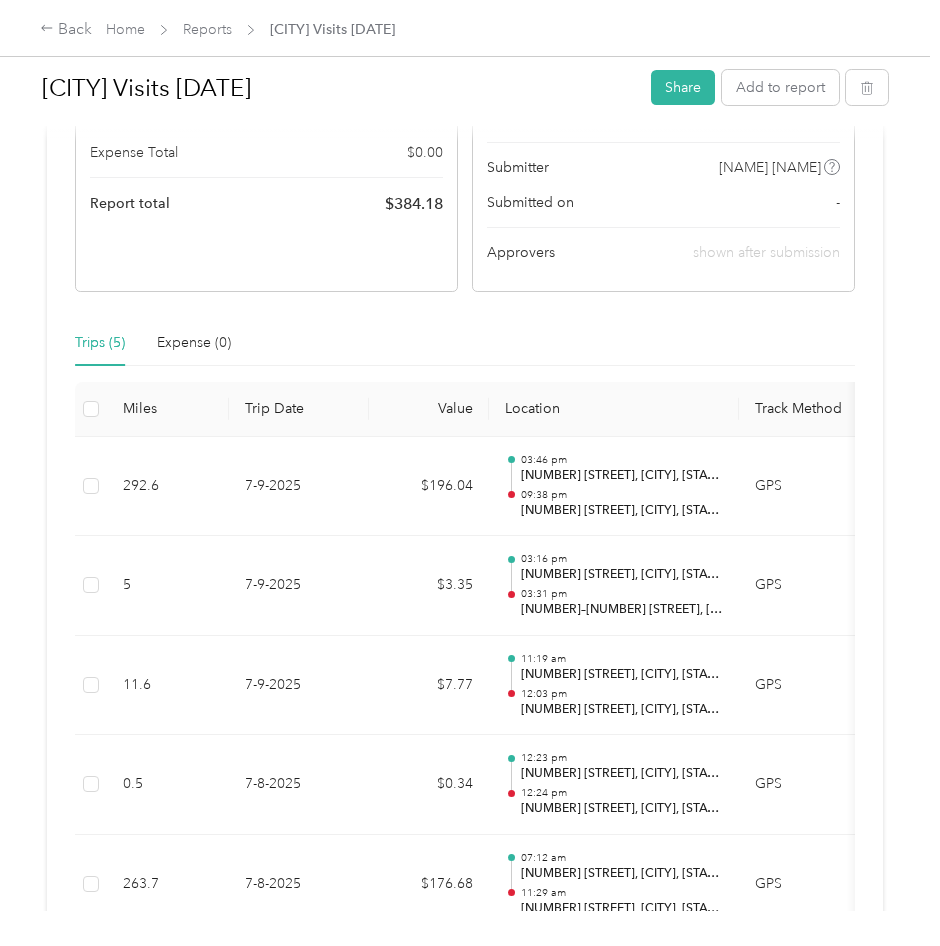 scroll, scrollTop: 0, scrollLeft: 0, axis: both 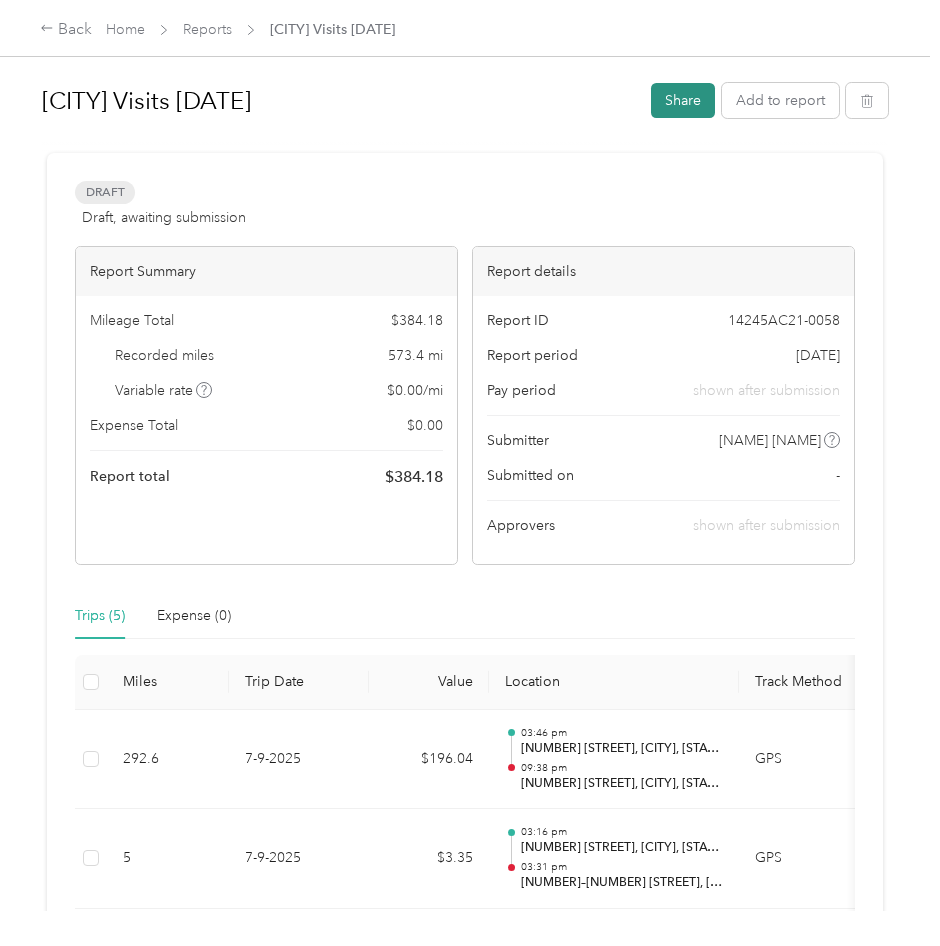click on "Share" at bounding box center (683, 100) 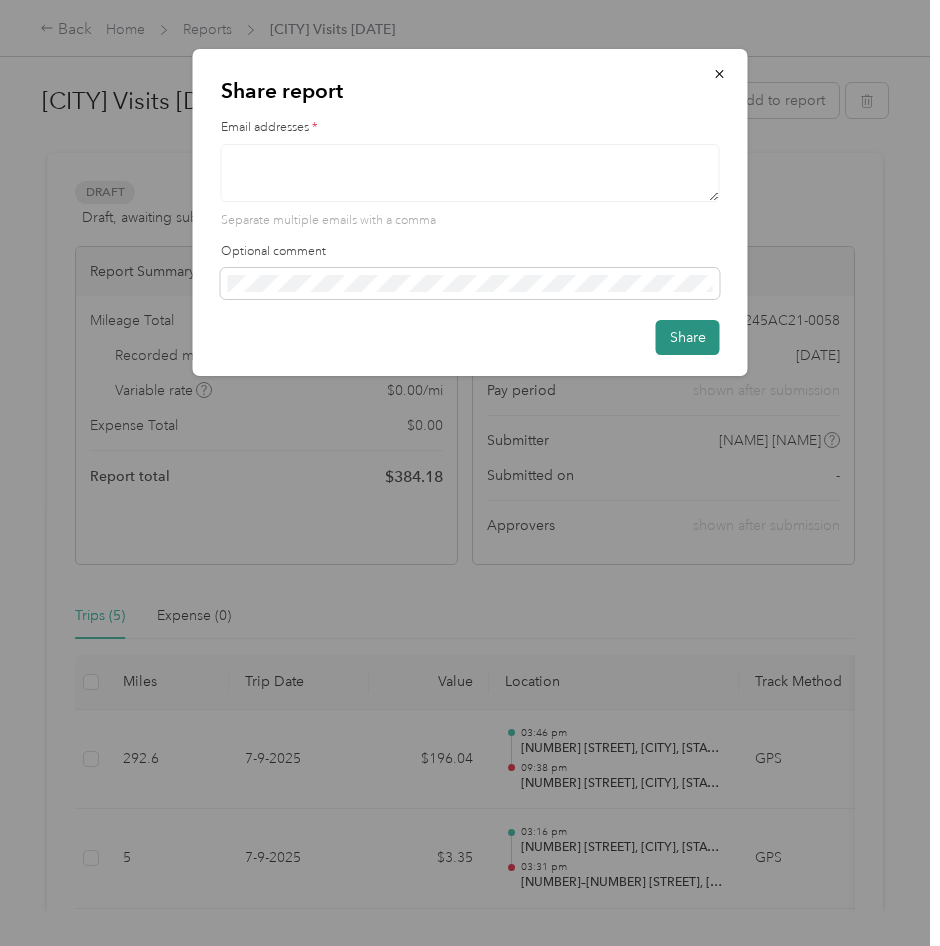 click on "Share" at bounding box center (688, 337) 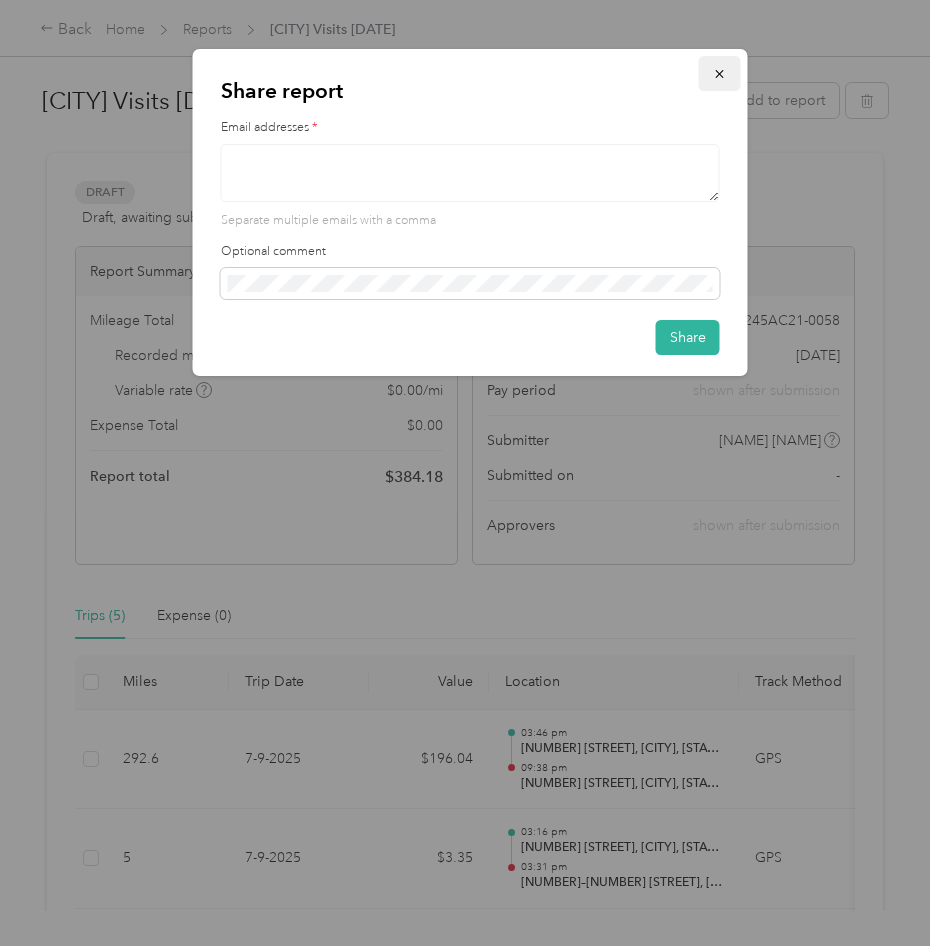 click 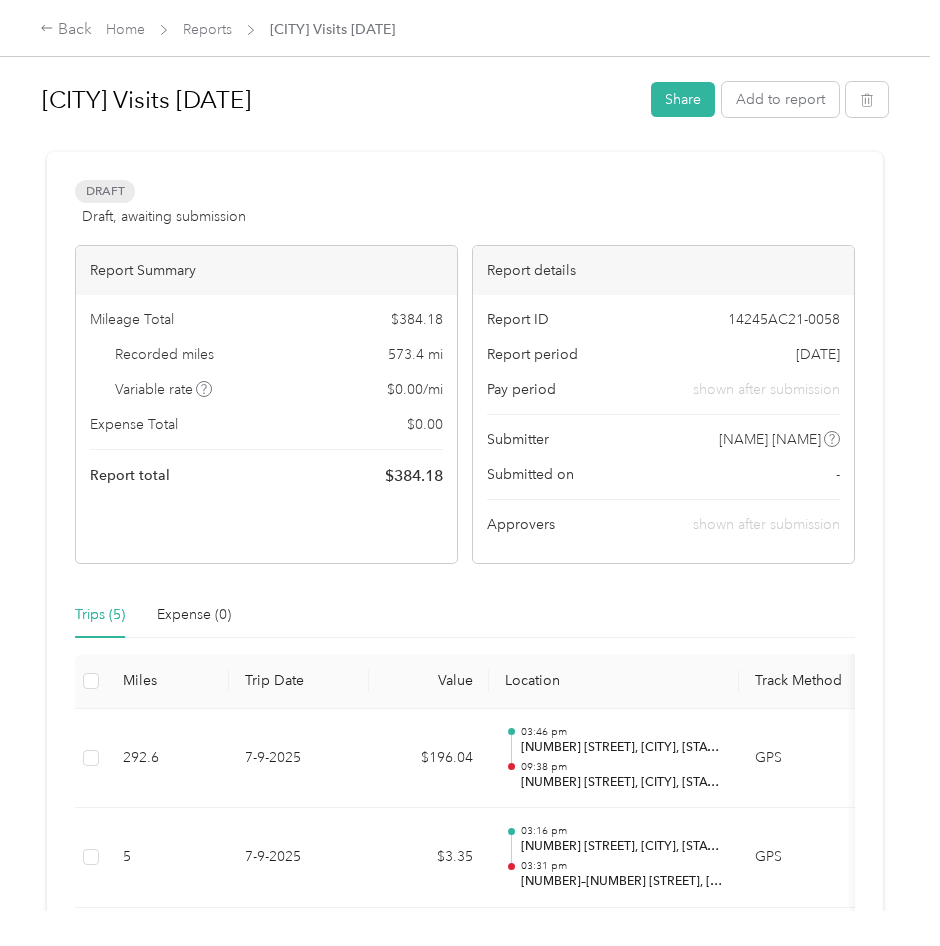 scroll, scrollTop: 0, scrollLeft: 0, axis: both 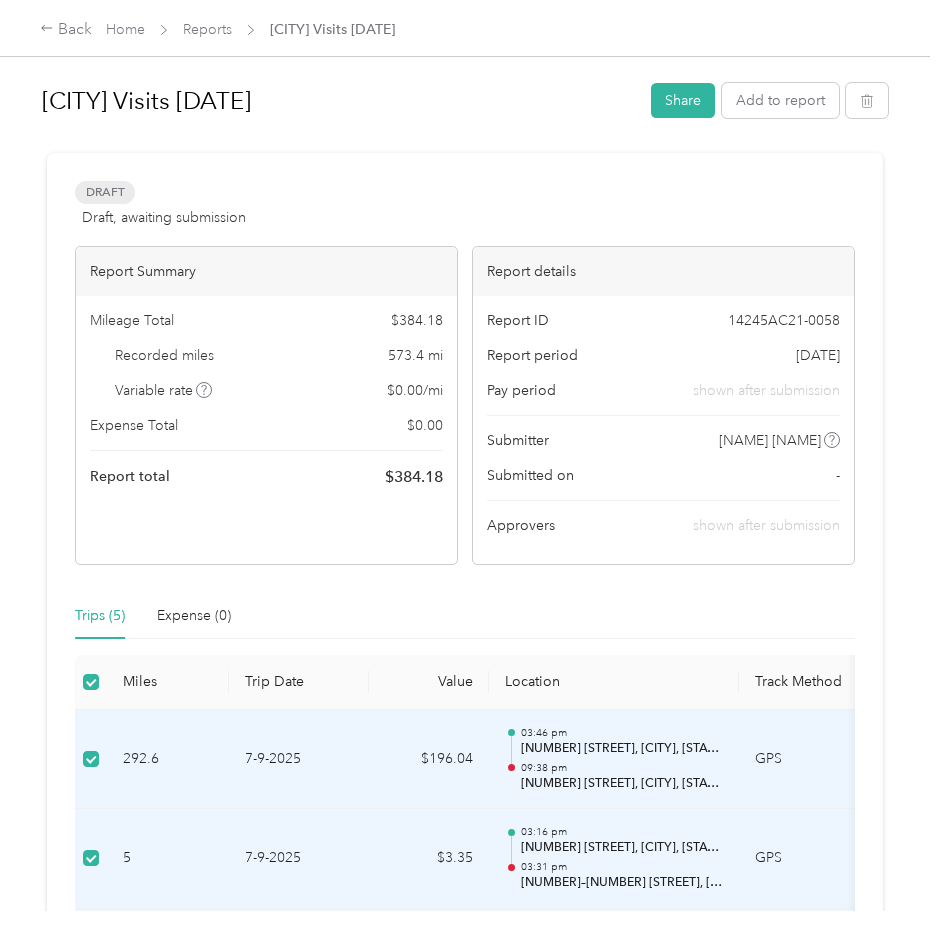 click at bounding box center (465, 144) 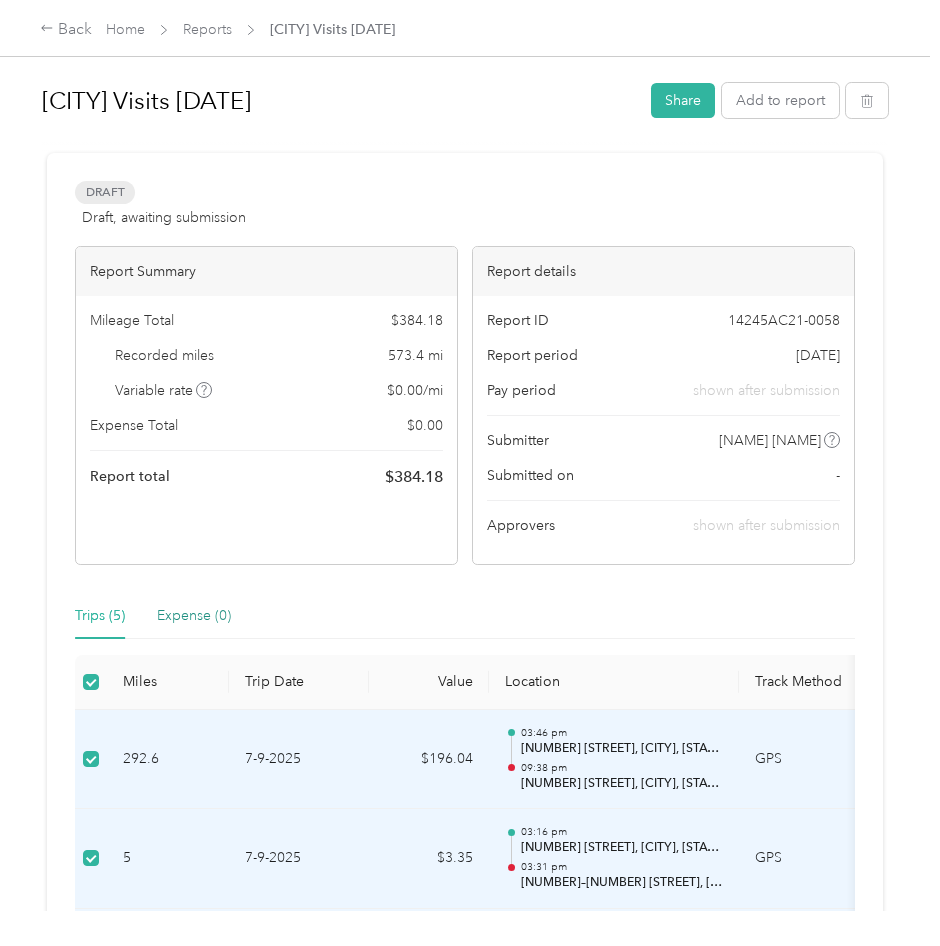 click on "Expense (0)" at bounding box center [194, 616] 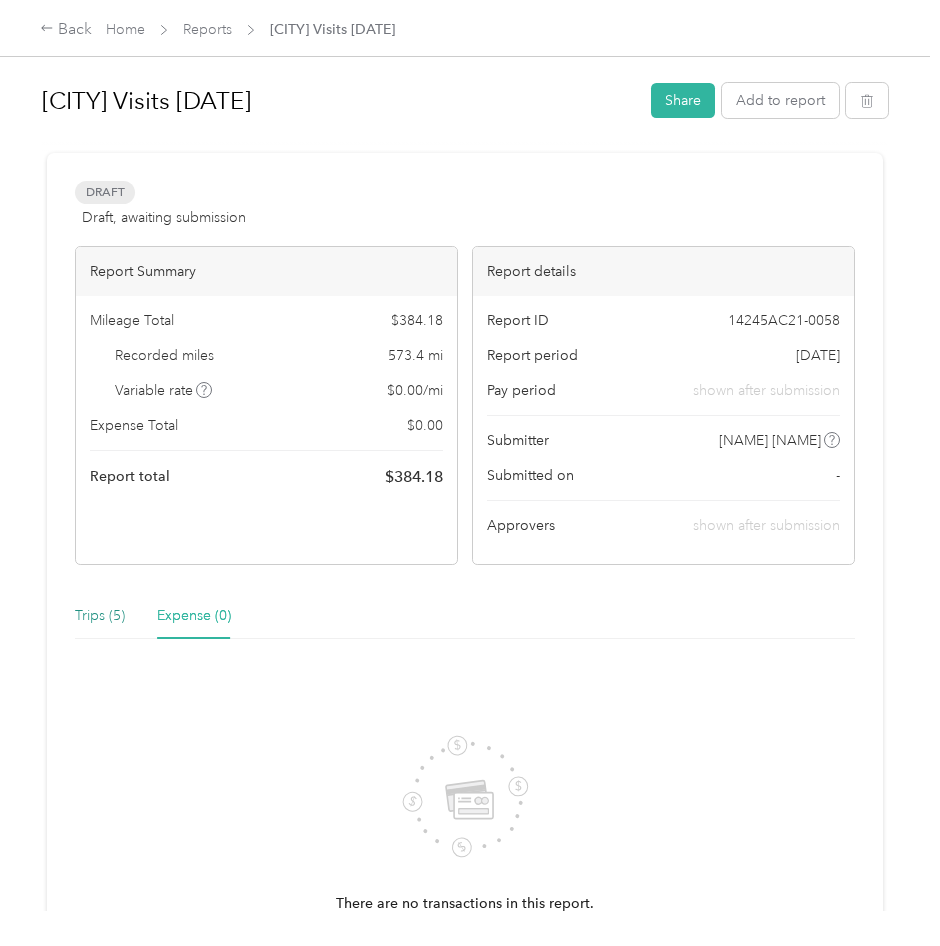 click on "Trips (5)" at bounding box center (100, 616) 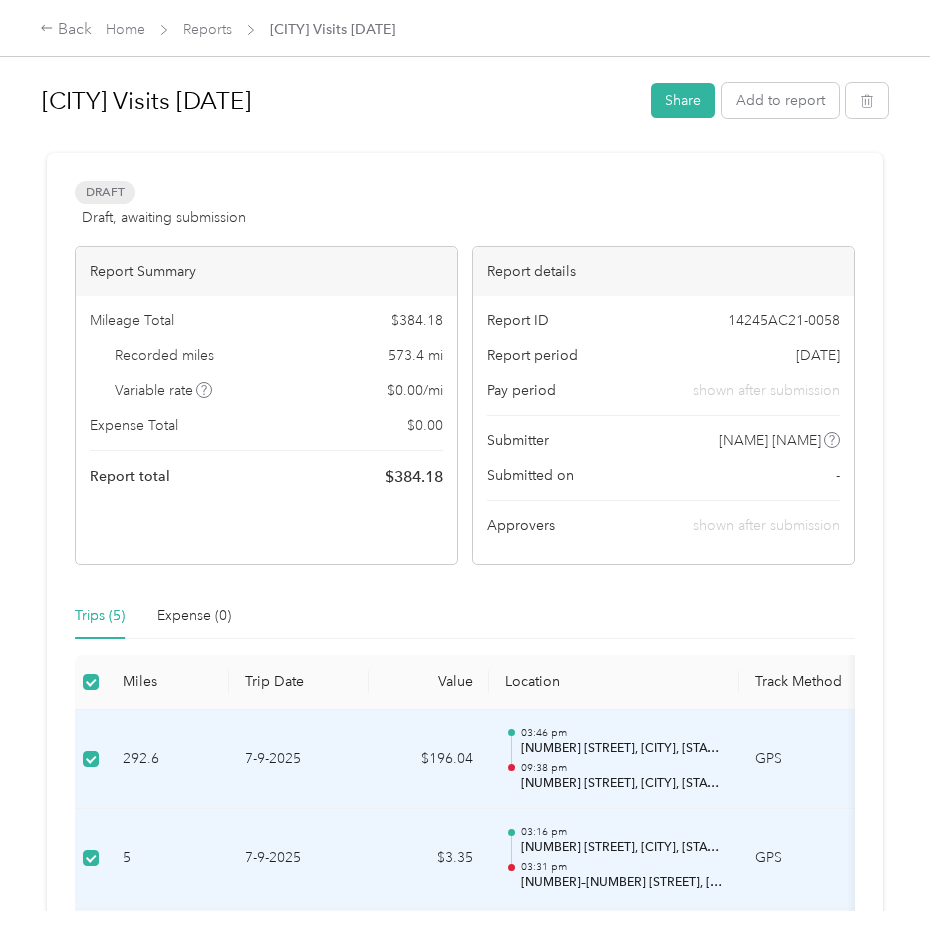 click on "Draft, awaiting submission" at bounding box center [164, 217] 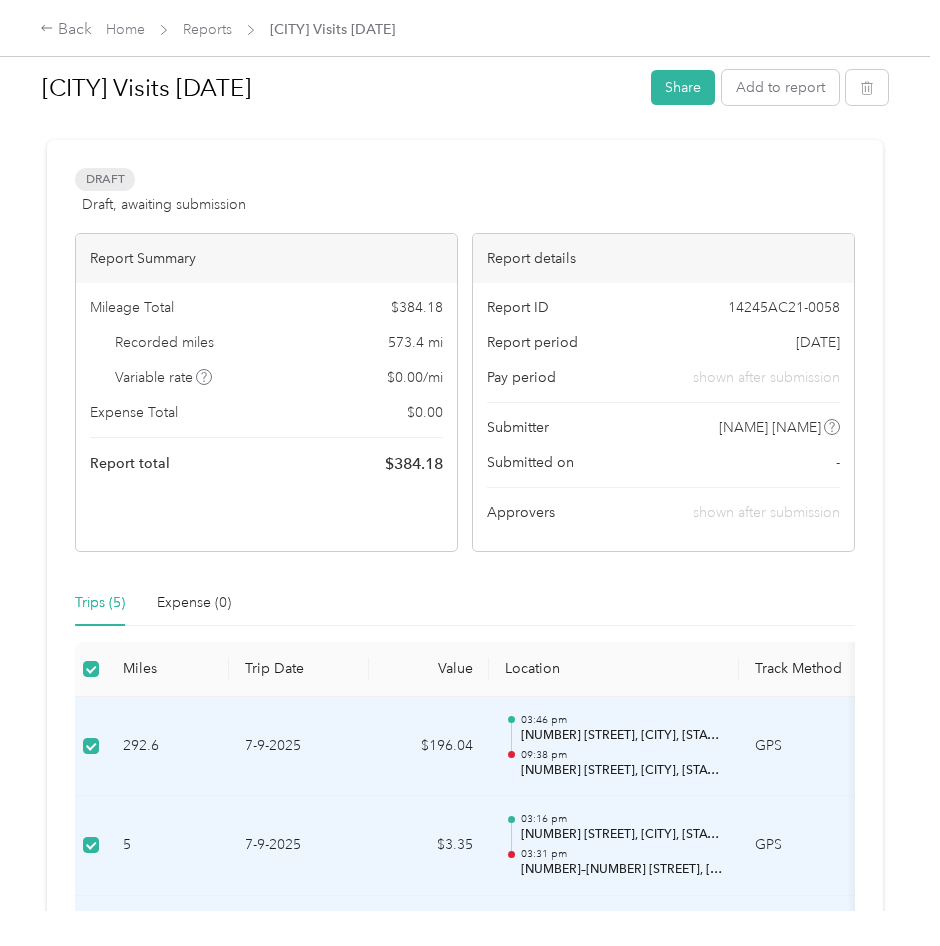 scroll, scrollTop: 0, scrollLeft: 0, axis: both 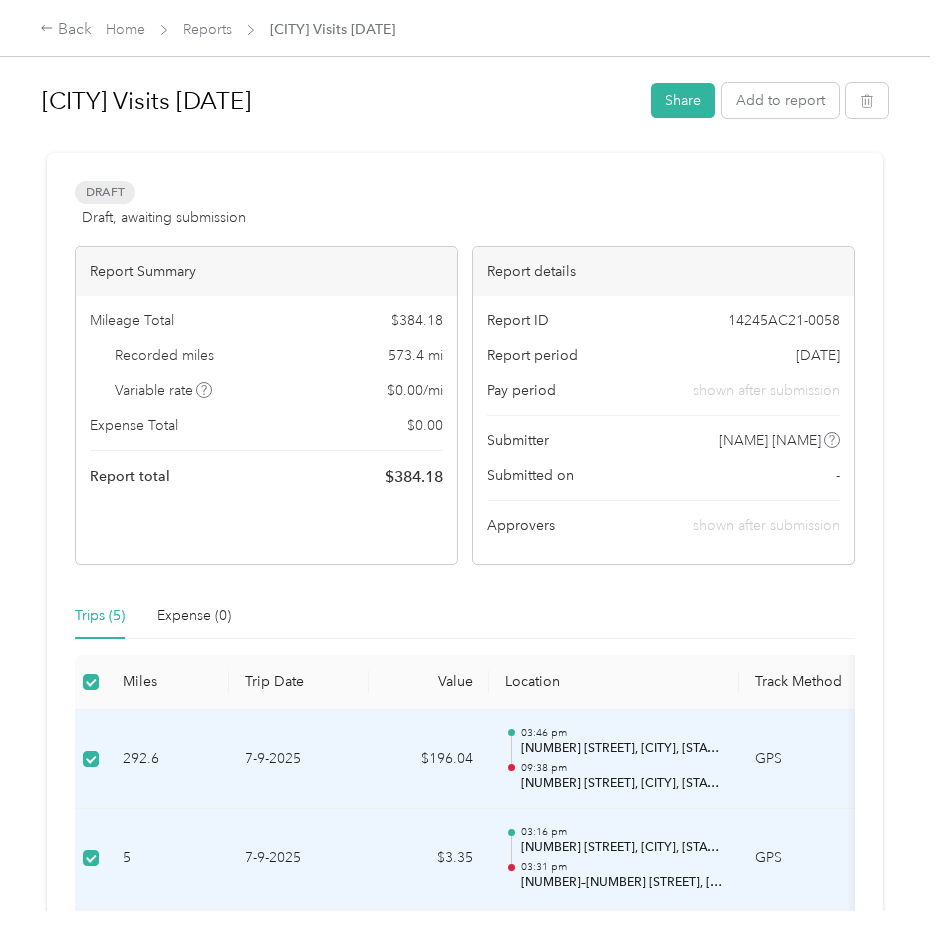 click on "Report details" at bounding box center [663, 271] 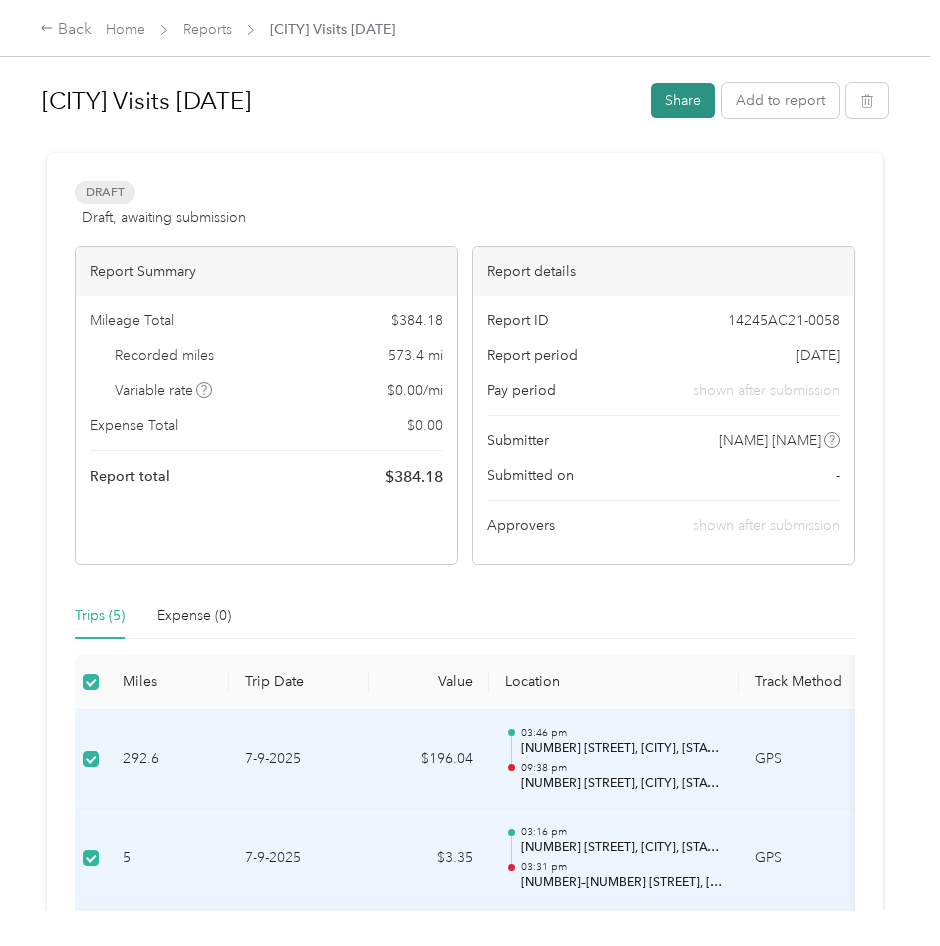 click on "Share" at bounding box center (683, 100) 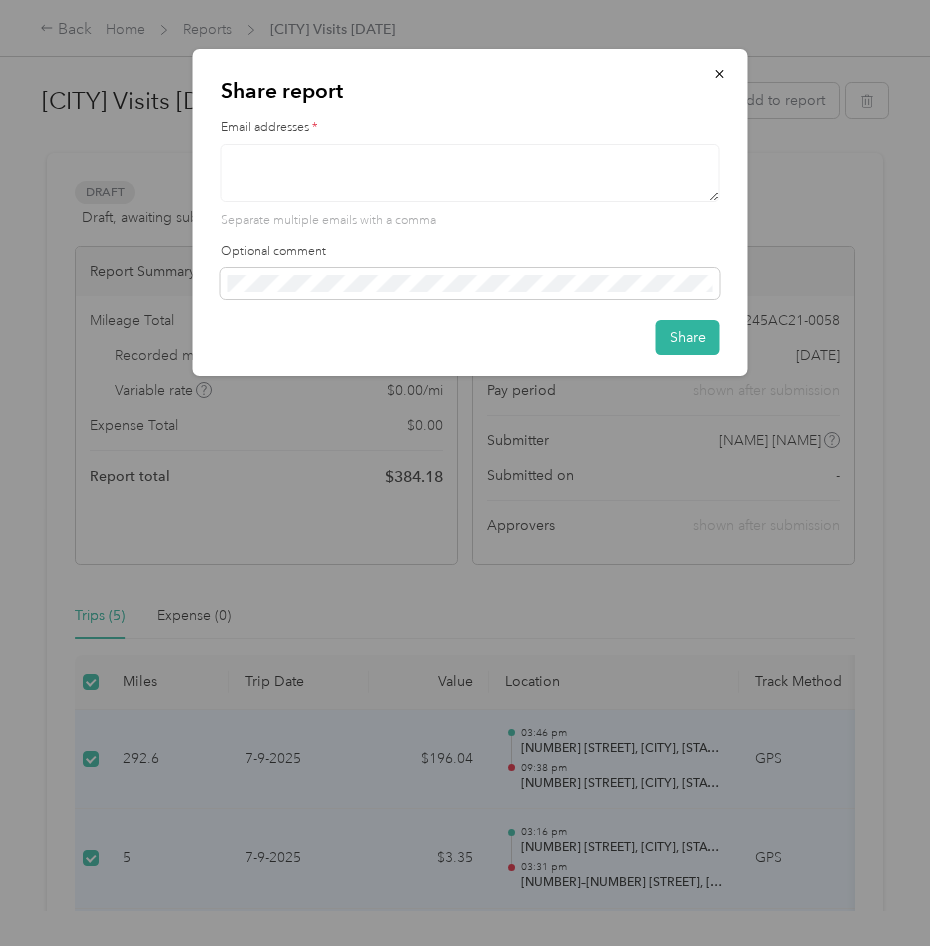 click at bounding box center (470, 173) 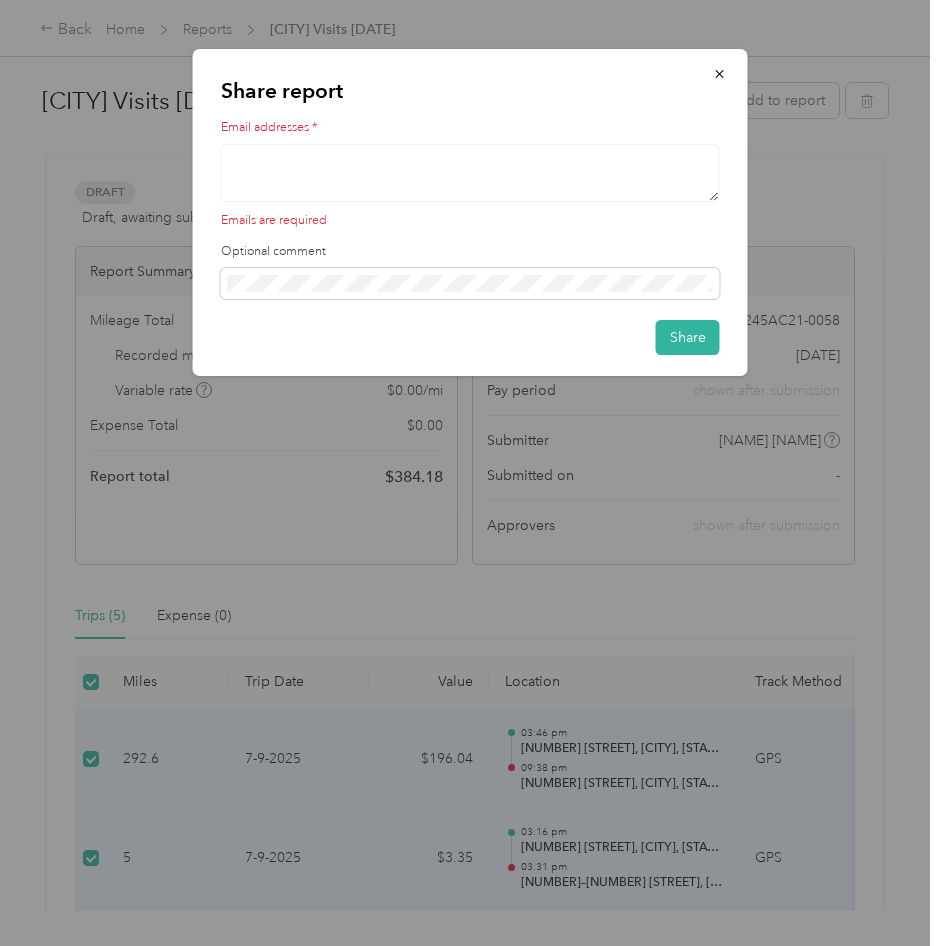 click at bounding box center (470, 173) 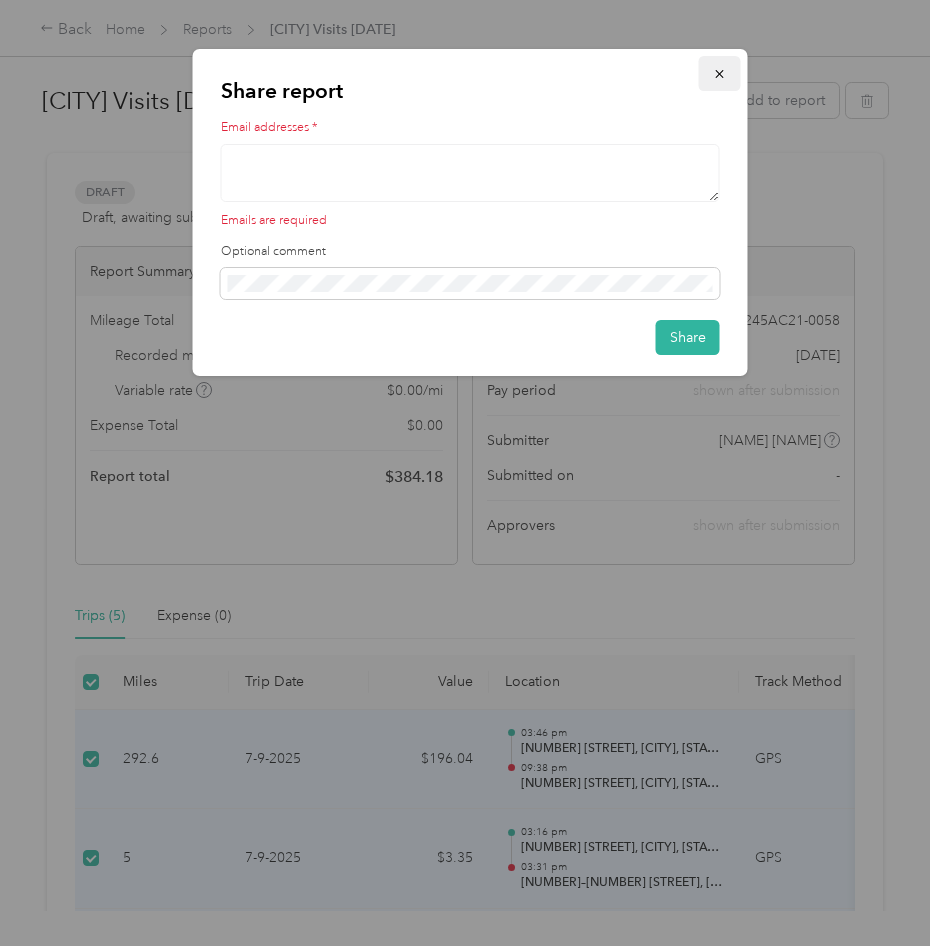 click 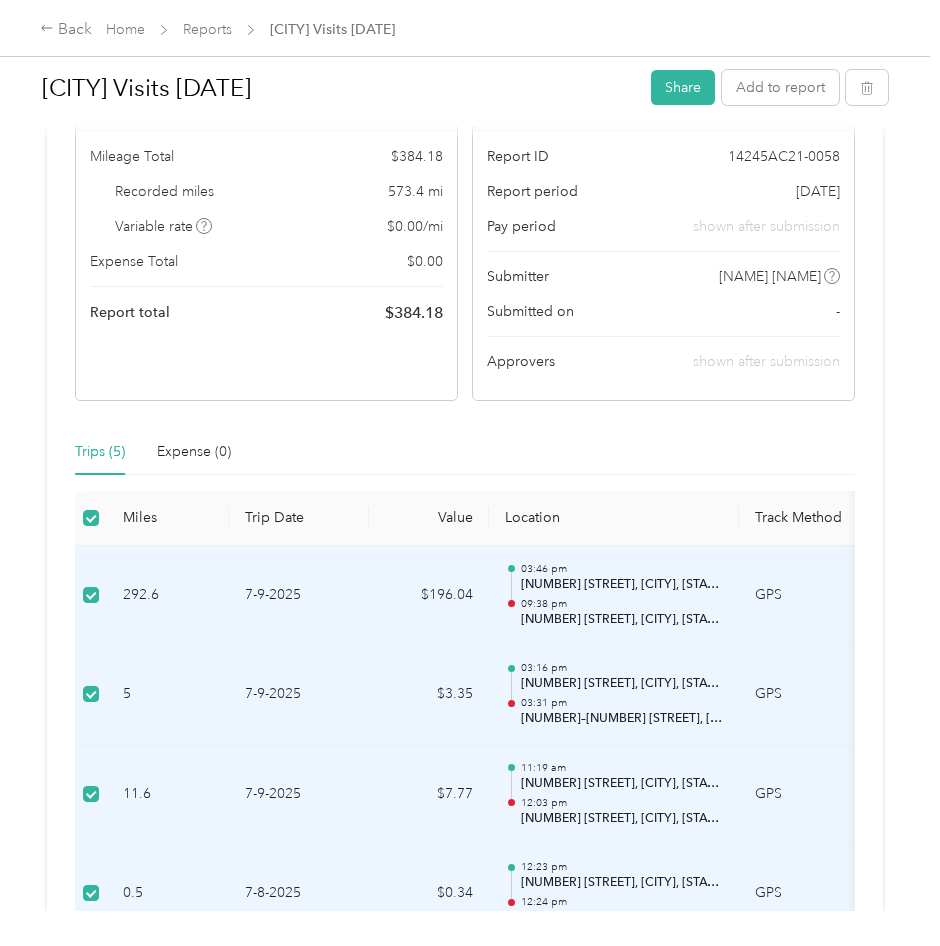 scroll, scrollTop: 0, scrollLeft: 0, axis: both 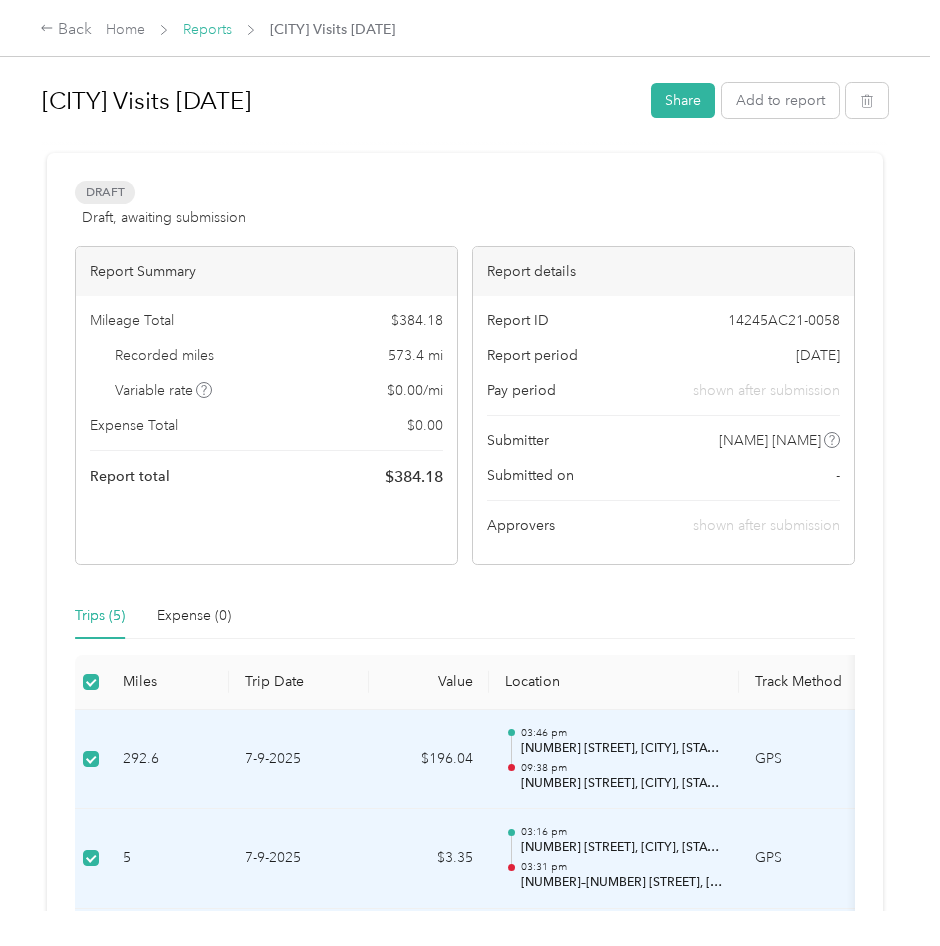 click on "Reports" at bounding box center [207, 29] 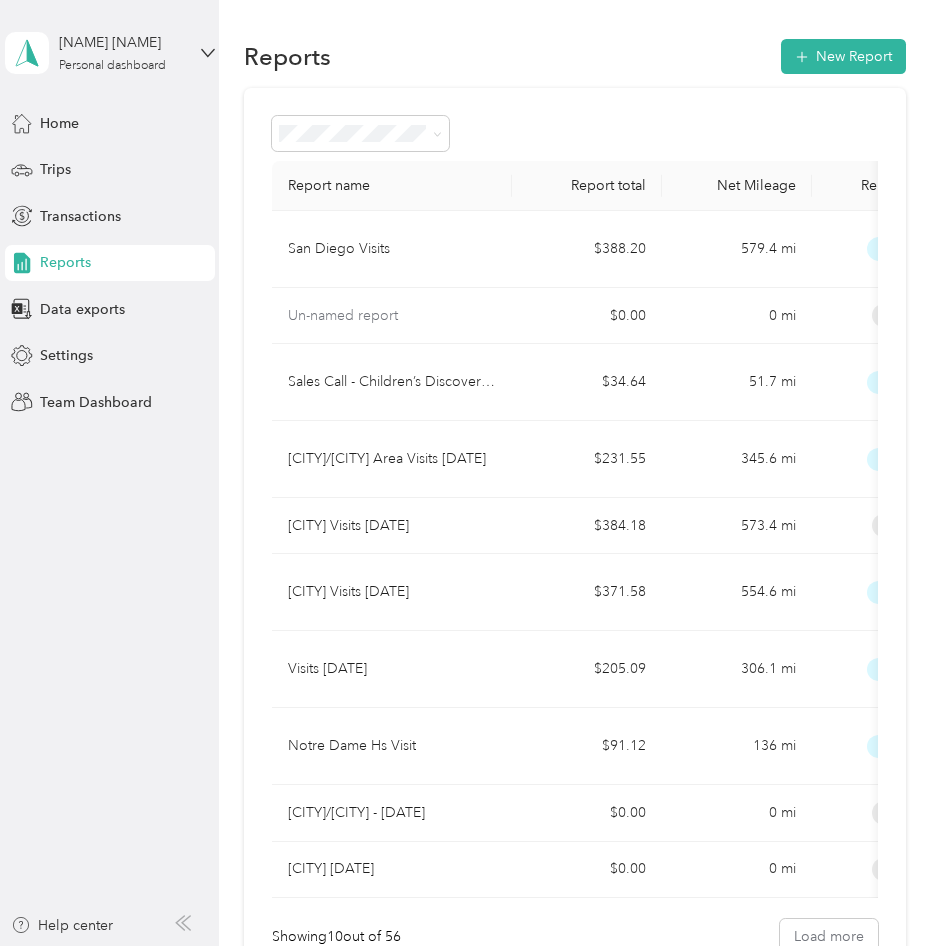 scroll, scrollTop: 0, scrollLeft: 319, axis: horizontal 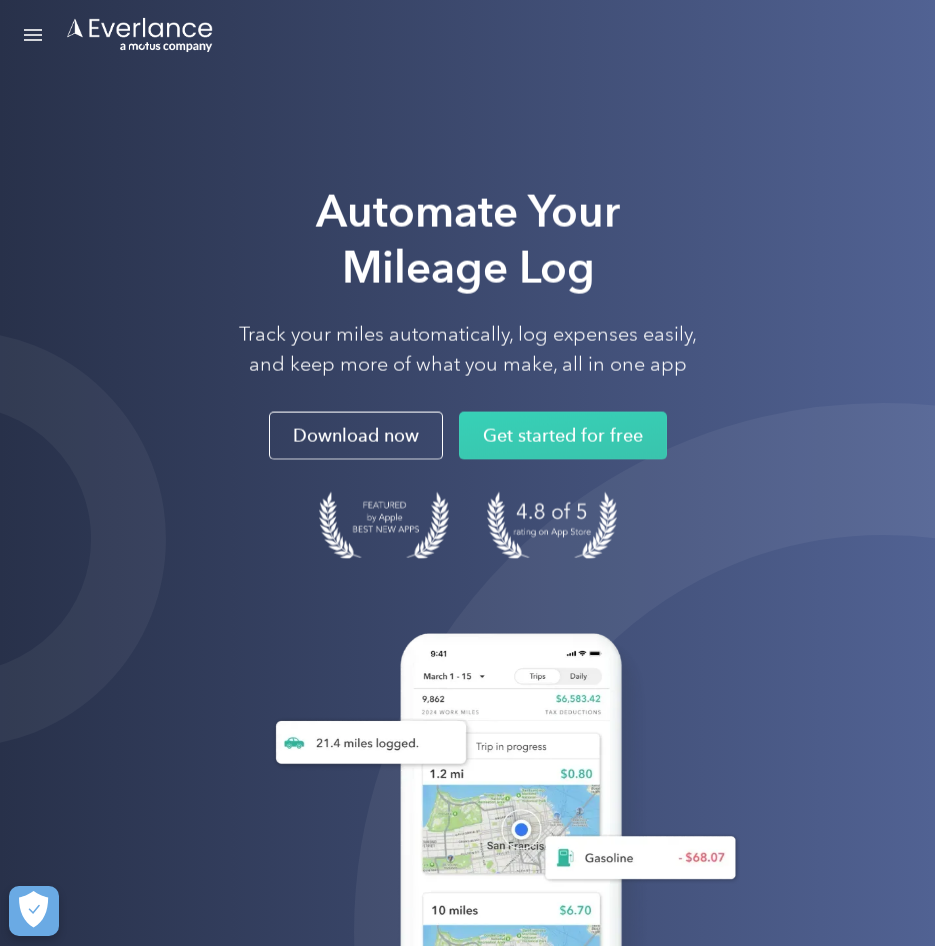 click at bounding box center (33, 30) 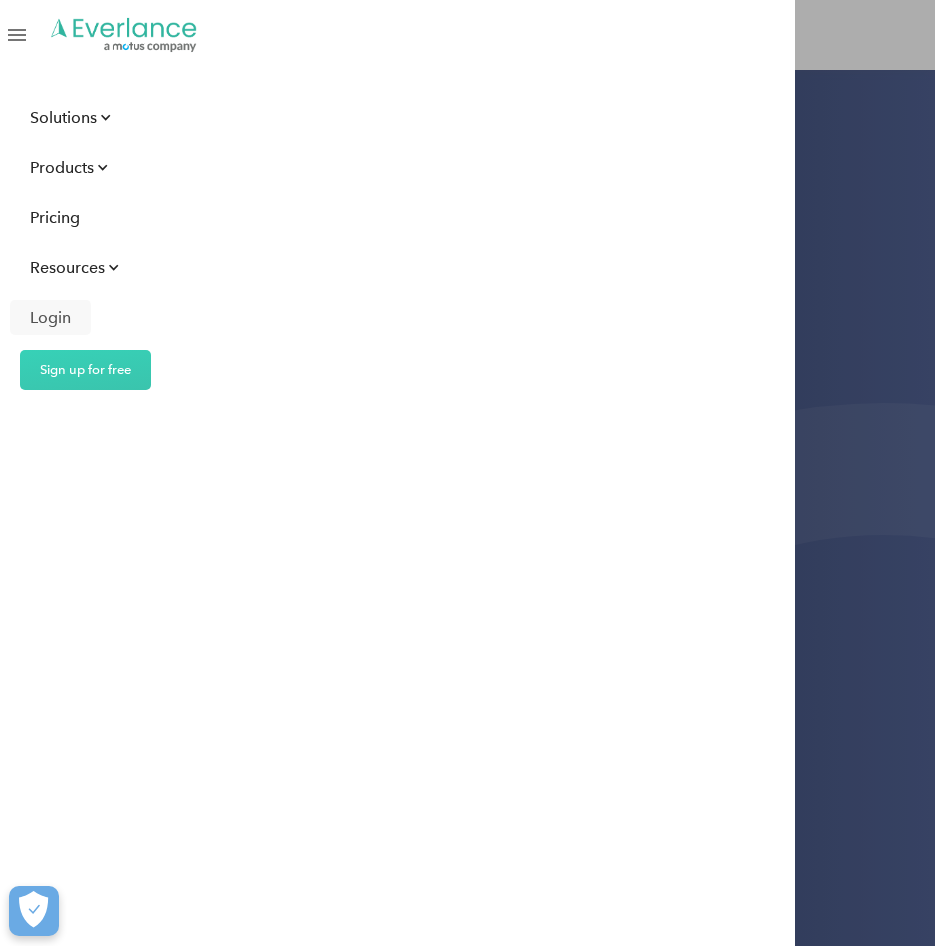 click on "Login" at bounding box center (50, 317) 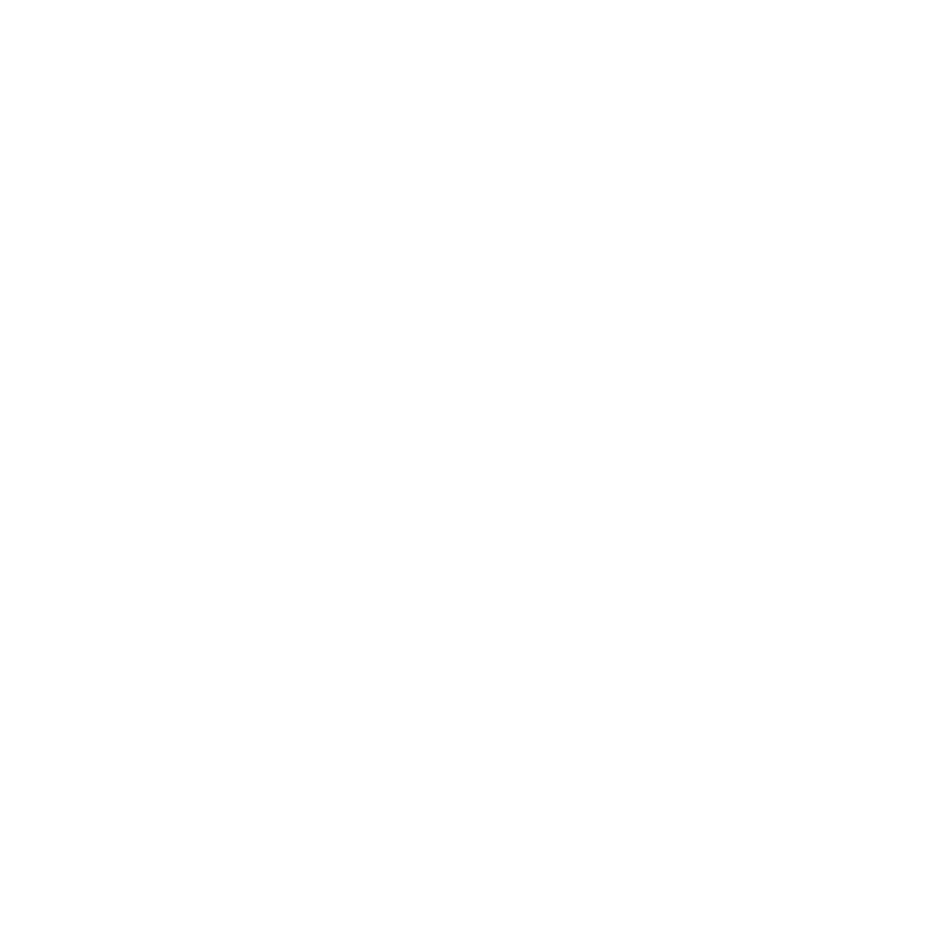 scroll, scrollTop: 0, scrollLeft: 0, axis: both 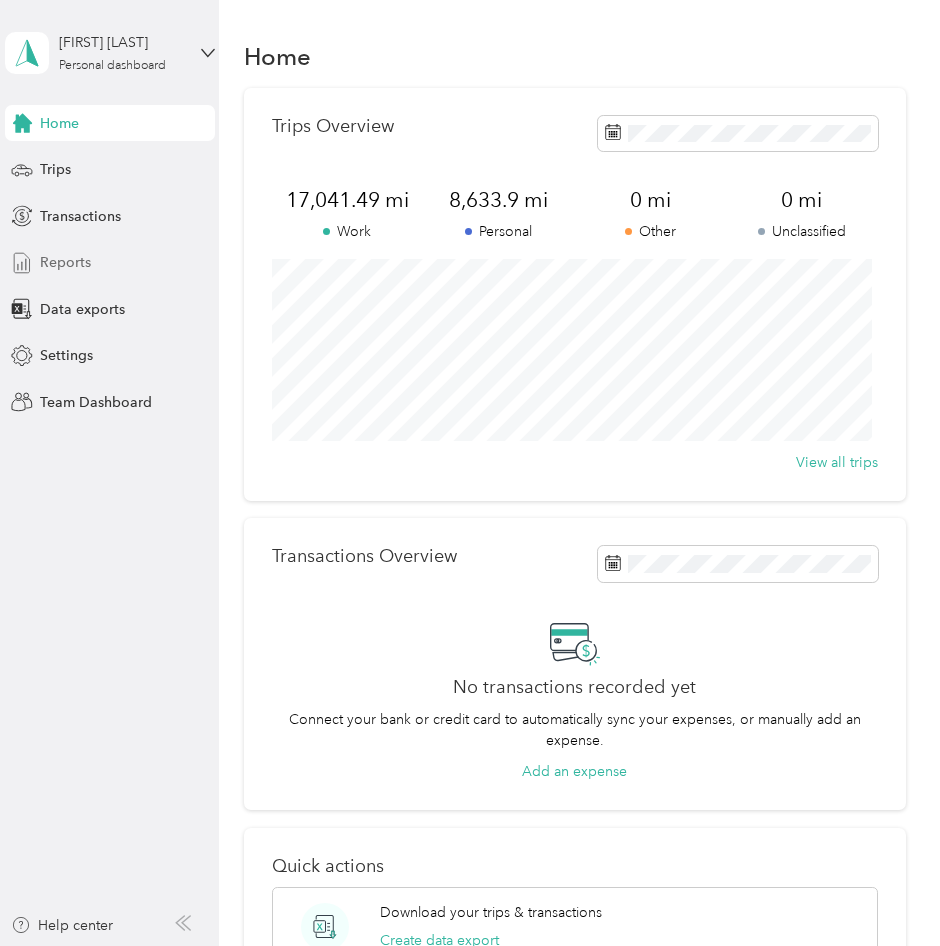 click on "Reports" at bounding box center (65, 262) 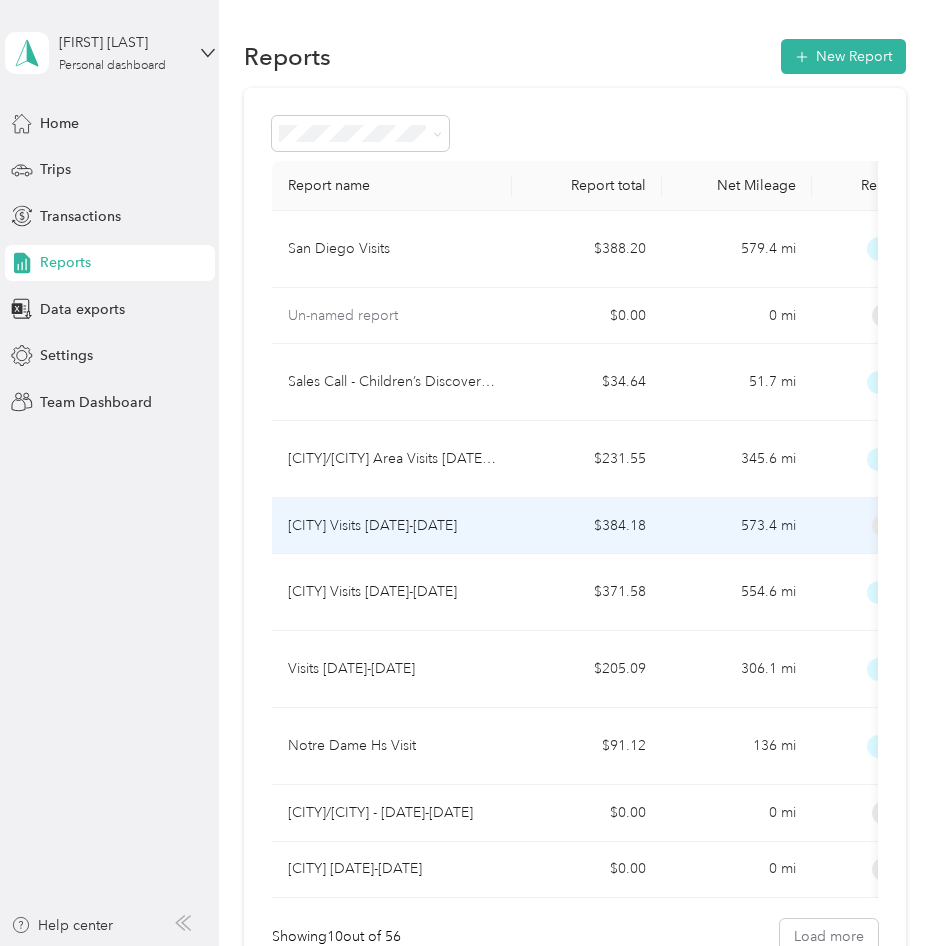 click on "[CITY] Visits [DATE]-[DATE]" at bounding box center [372, 526] 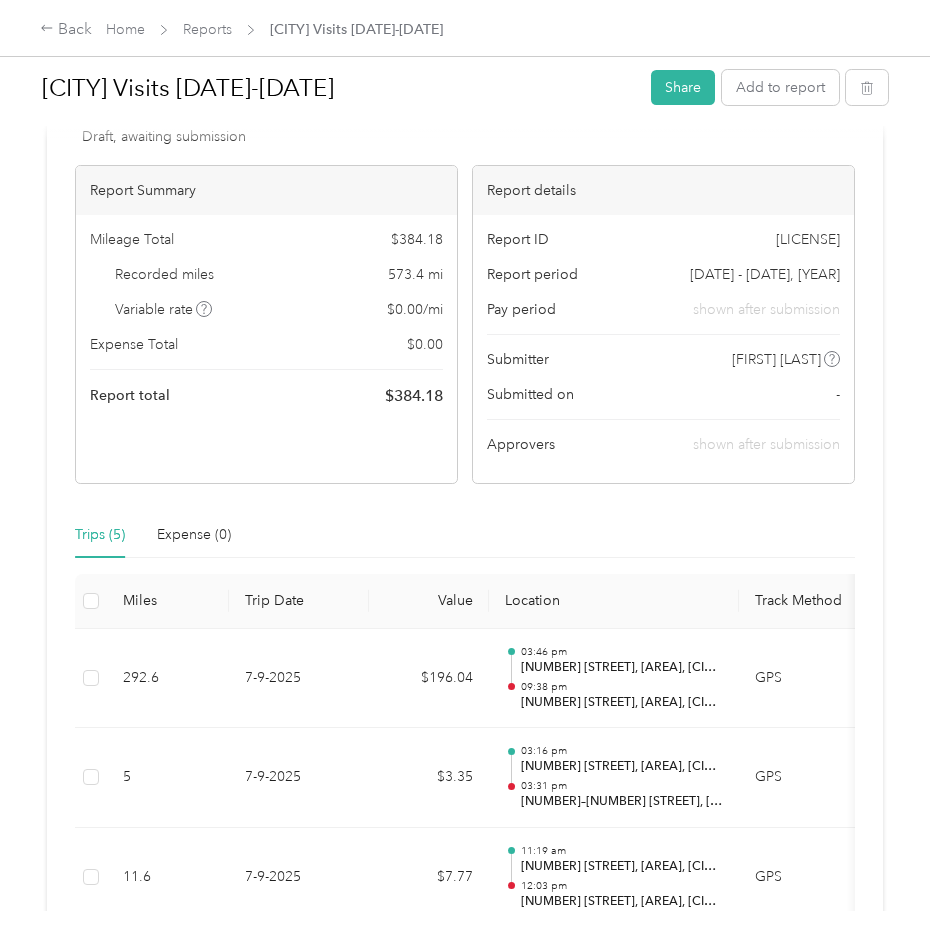 scroll, scrollTop: 0, scrollLeft: 0, axis: both 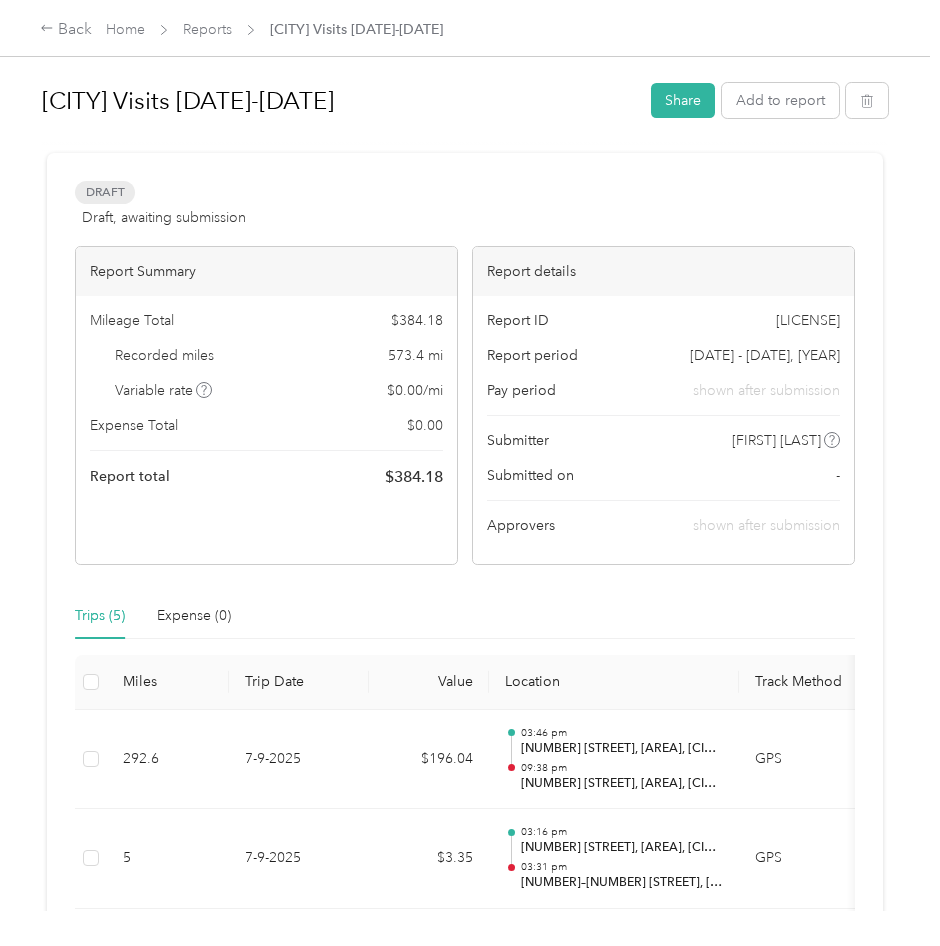 click on "Draft, awaiting submission" at bounding box center [164, 217] 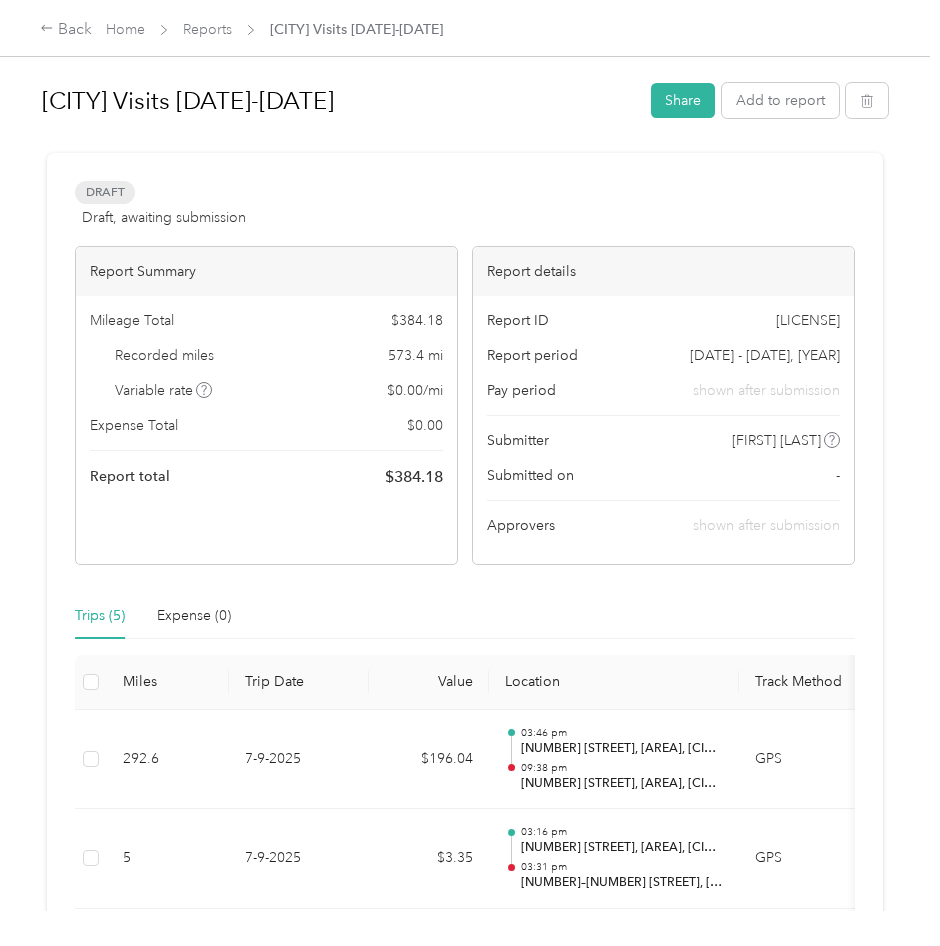 click on "Draft" at bounding box center [105, 192] 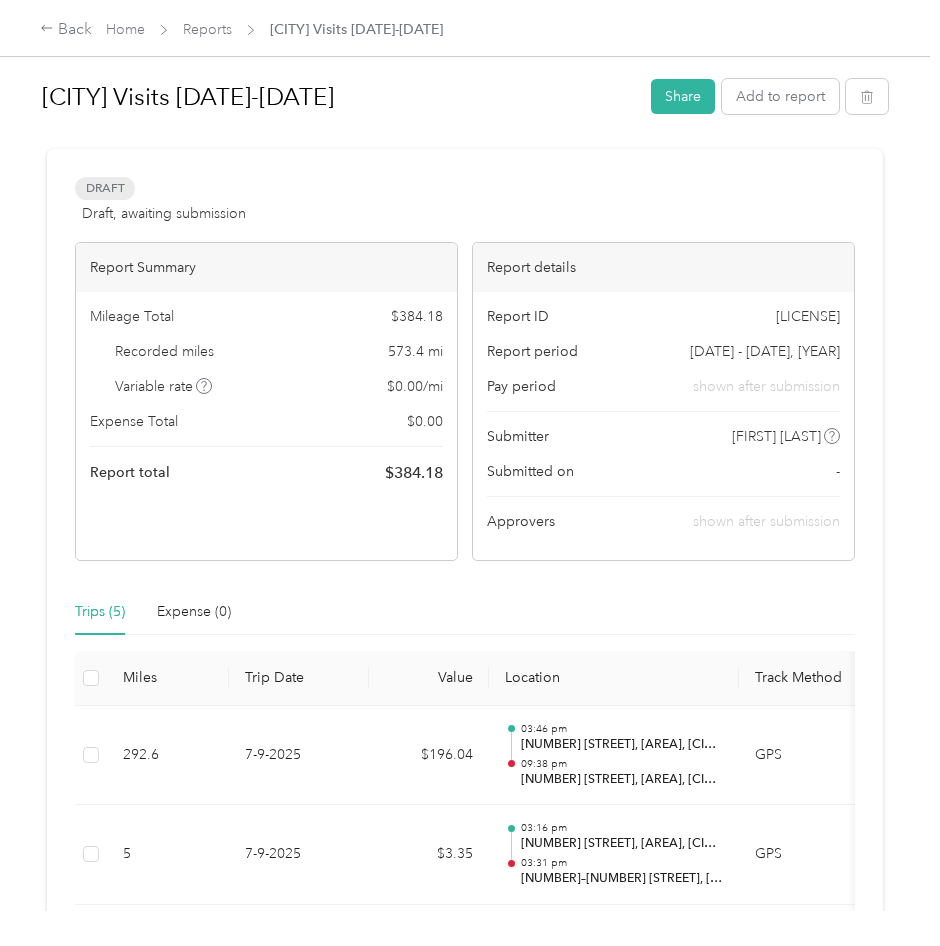 scroll, scrollTop: 0, scrollLeft: 0, axis: both 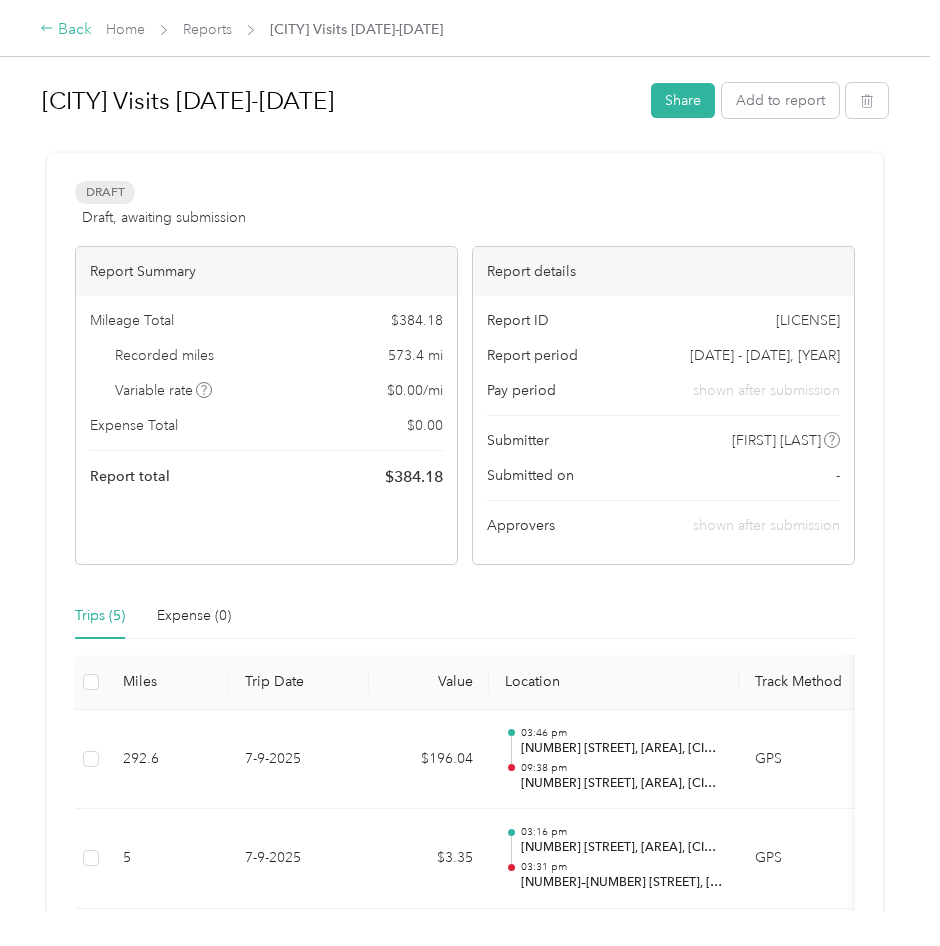 click 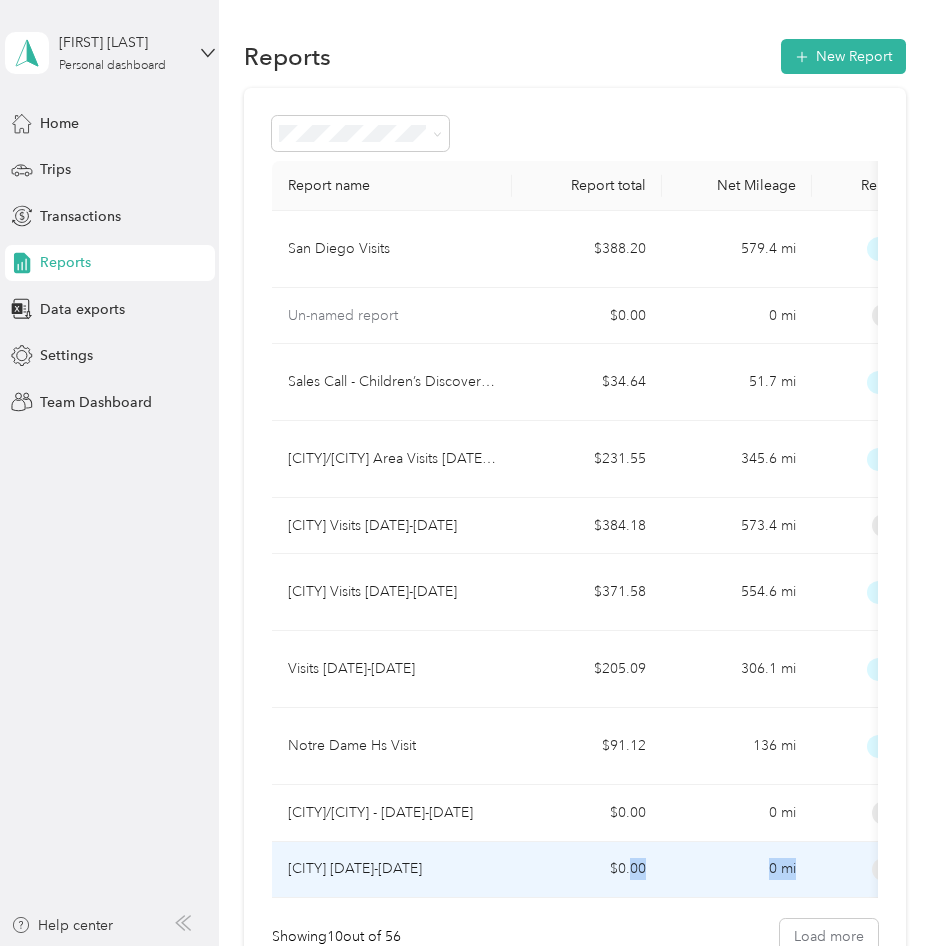 drag, startPoint x: 631, startPoint y: 897, endPoint x: 800, endPoint y: 890, distance: 169.14491 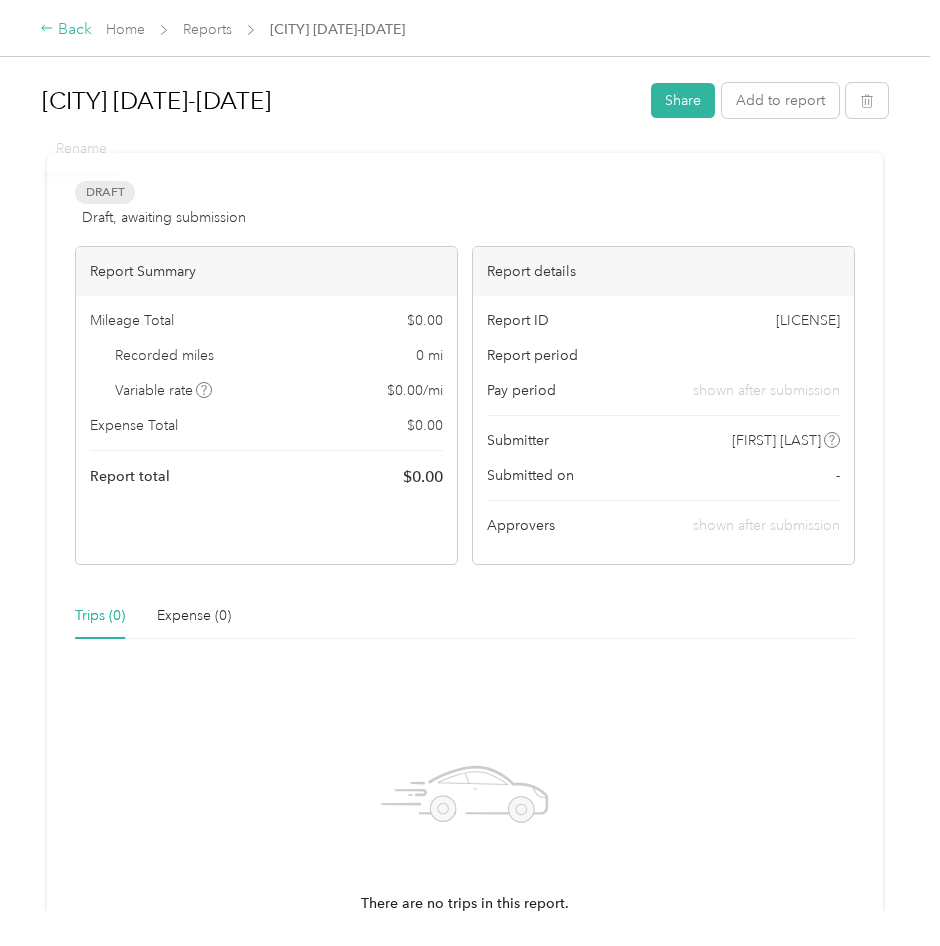 click on "Back" at bounding box center [66, 30] 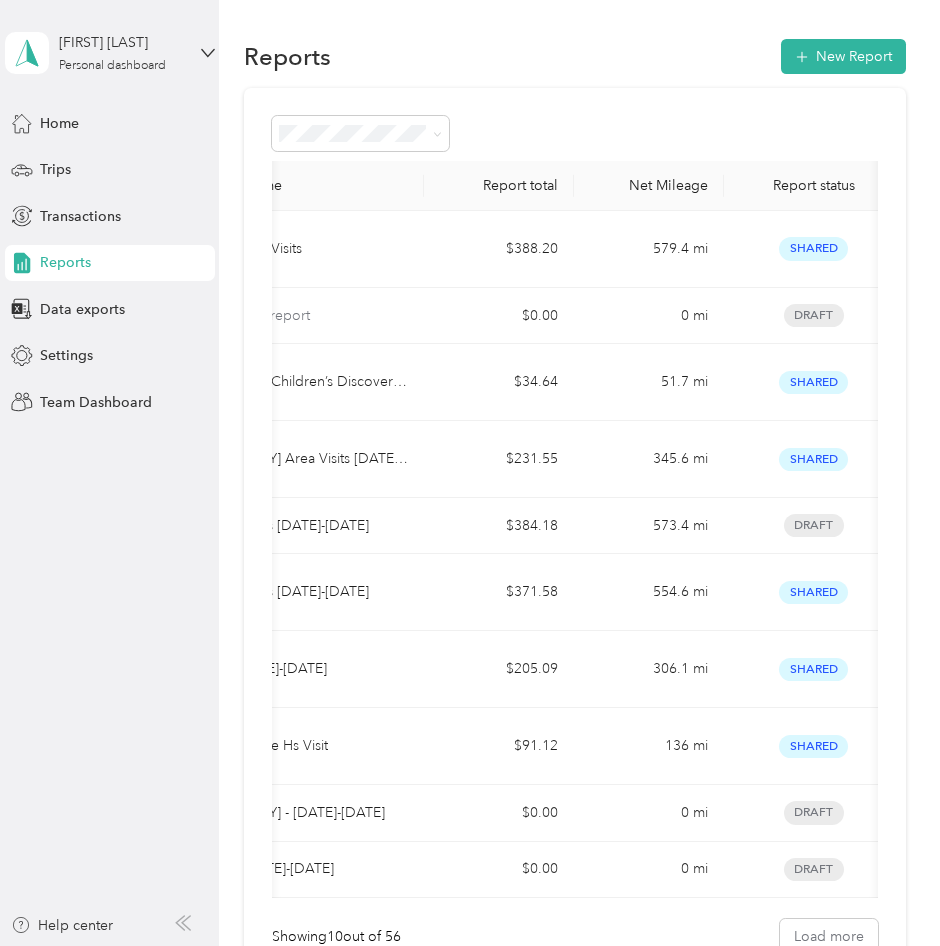 scroll, scrollTop: 0, scrollLeft: 0, axis: both 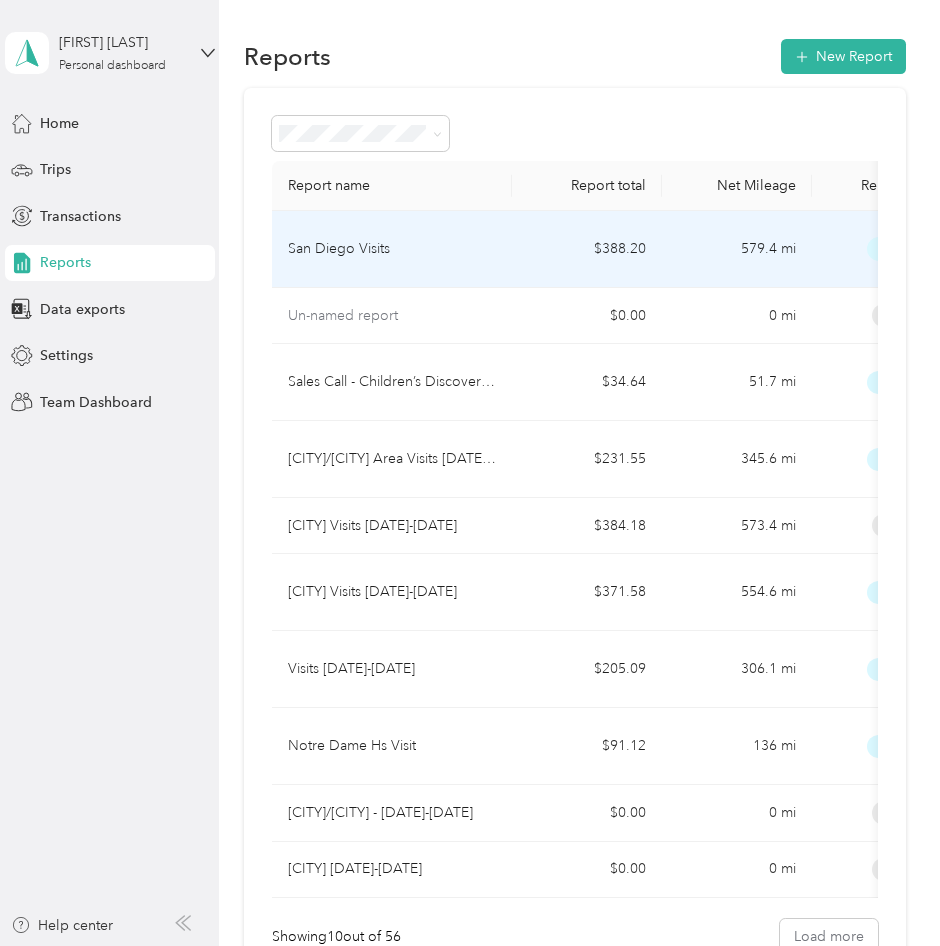 click on "San Diego Visits" at bounding box center (392, 249) 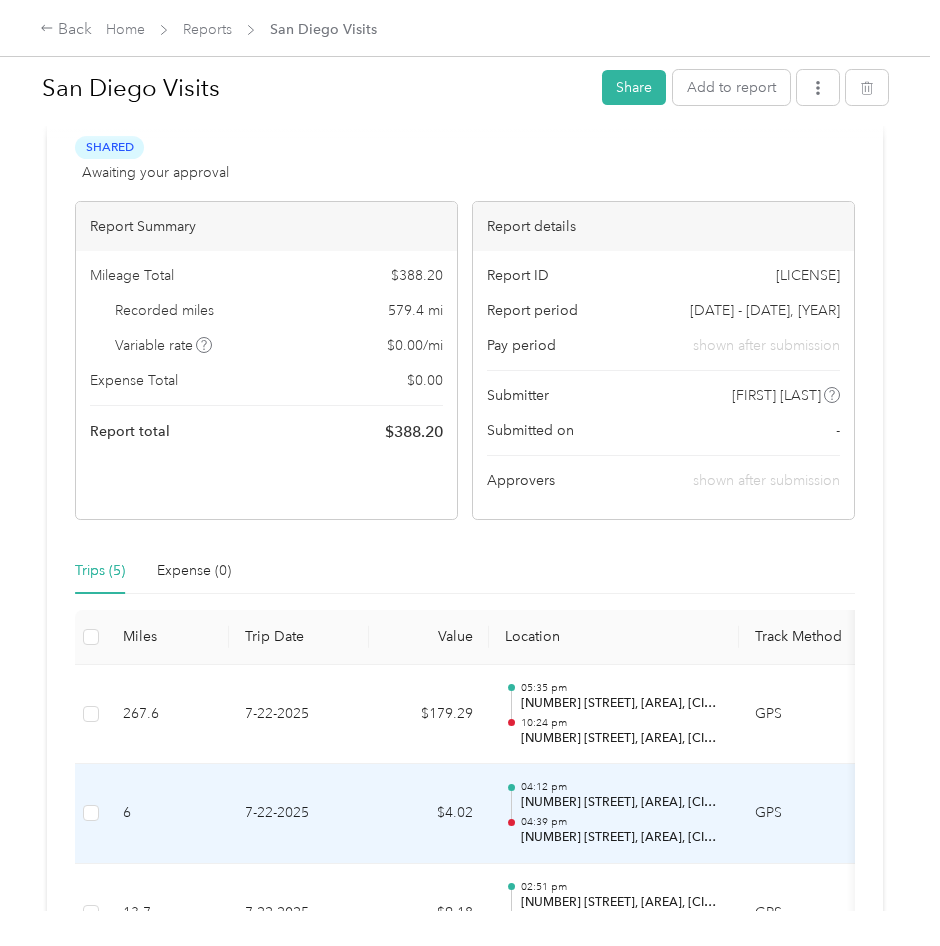 scroll, scrollTop: 0, scrollLeft: 0, axis: both 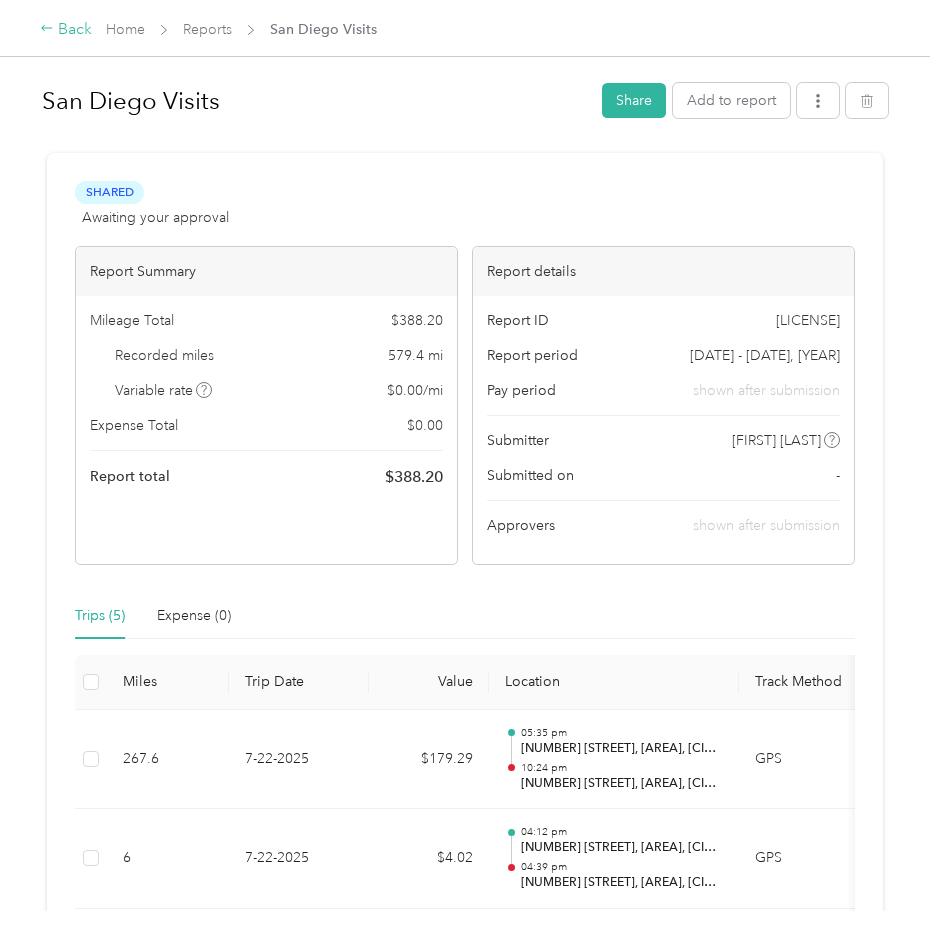 click on "Back" at bounding box center (66, 30) 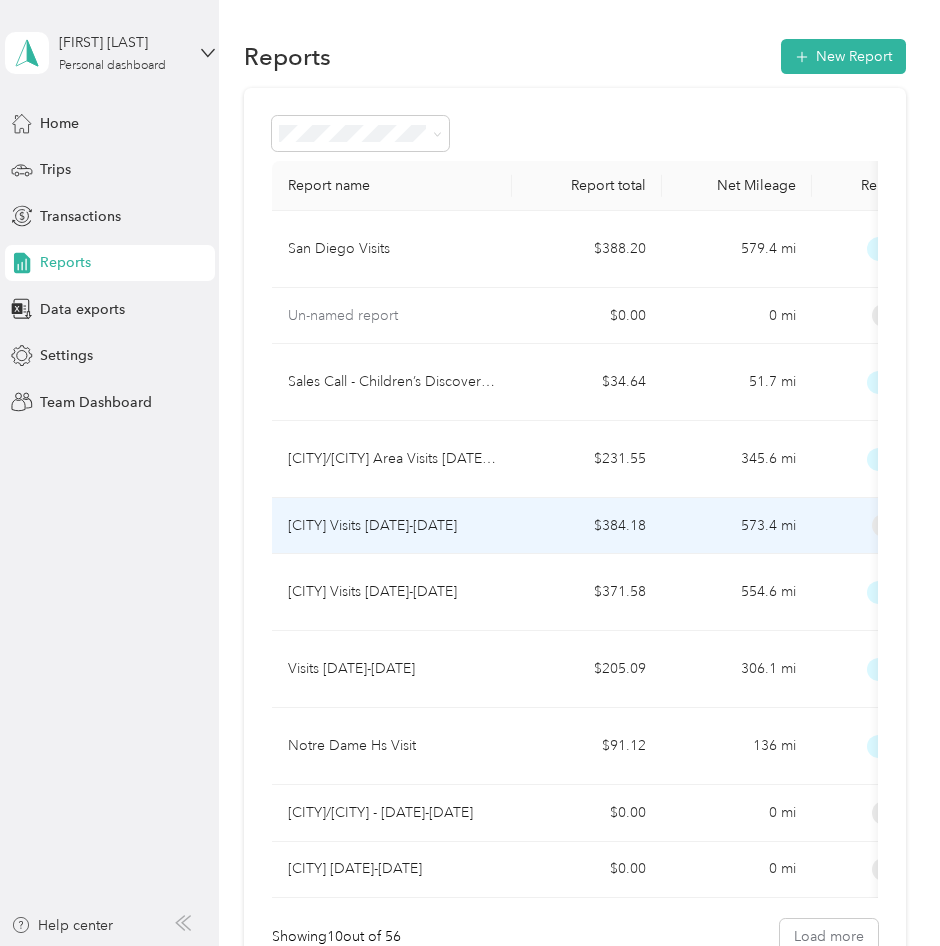 click on "$384.18" at bounding box center [587, 526] 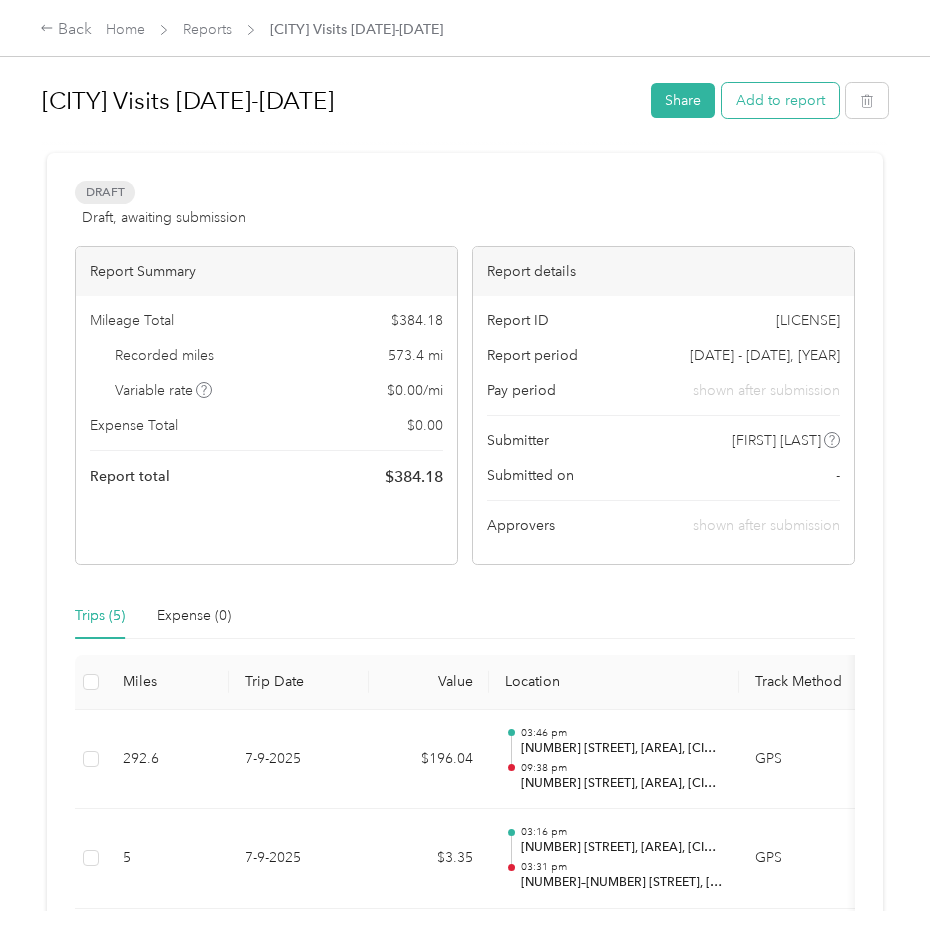 click on "Add to report" at bounding box center (780, 100) 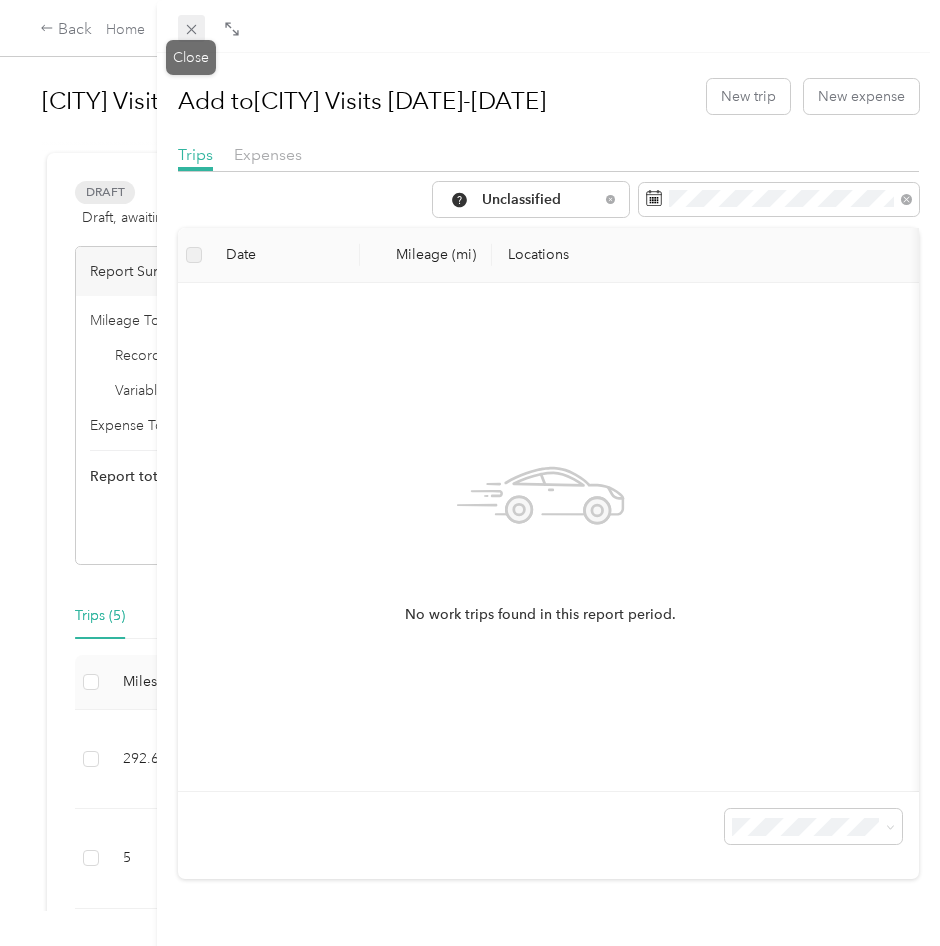 click 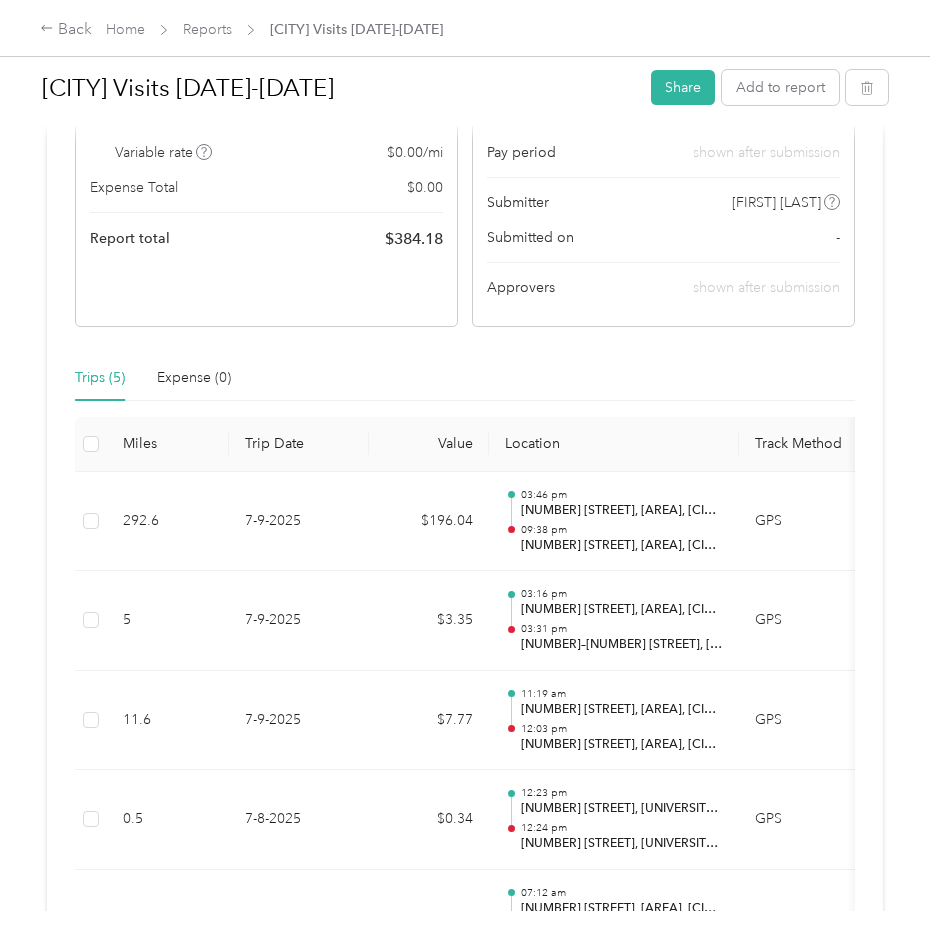 scroll, scrollTop: 633, scrollLeft: 0, axis: vertical 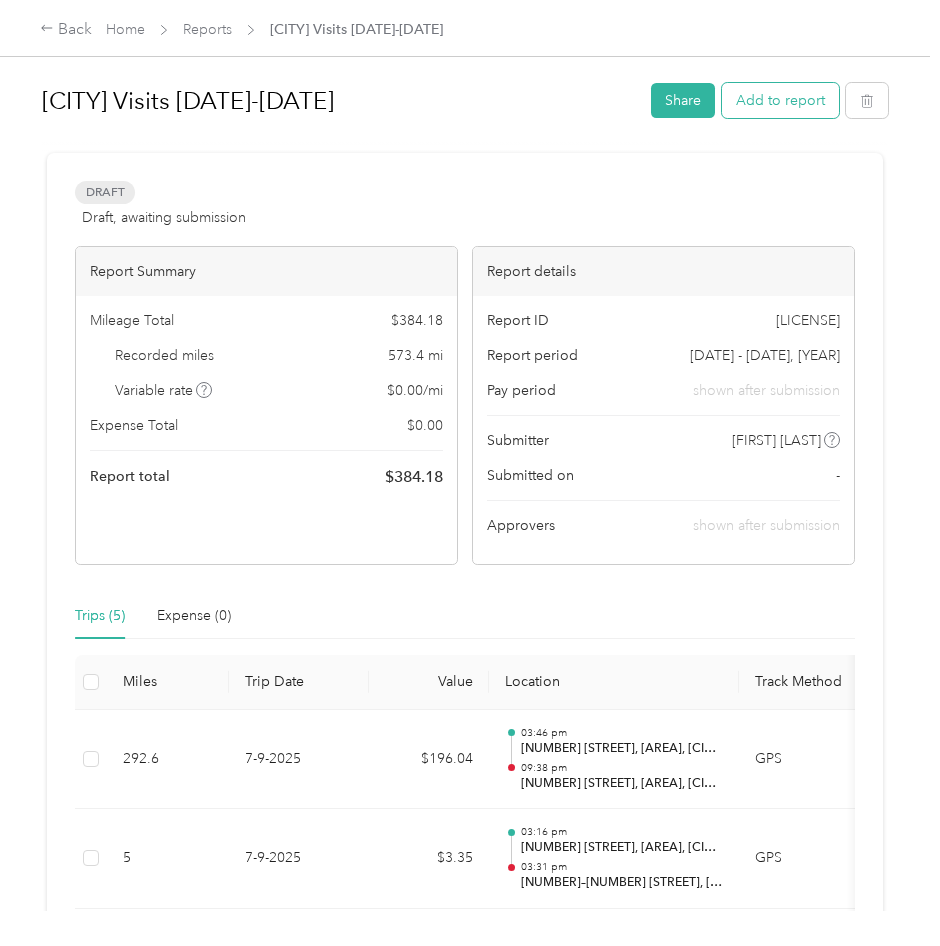 click on "Add to report" at bounding box center (780, 100) 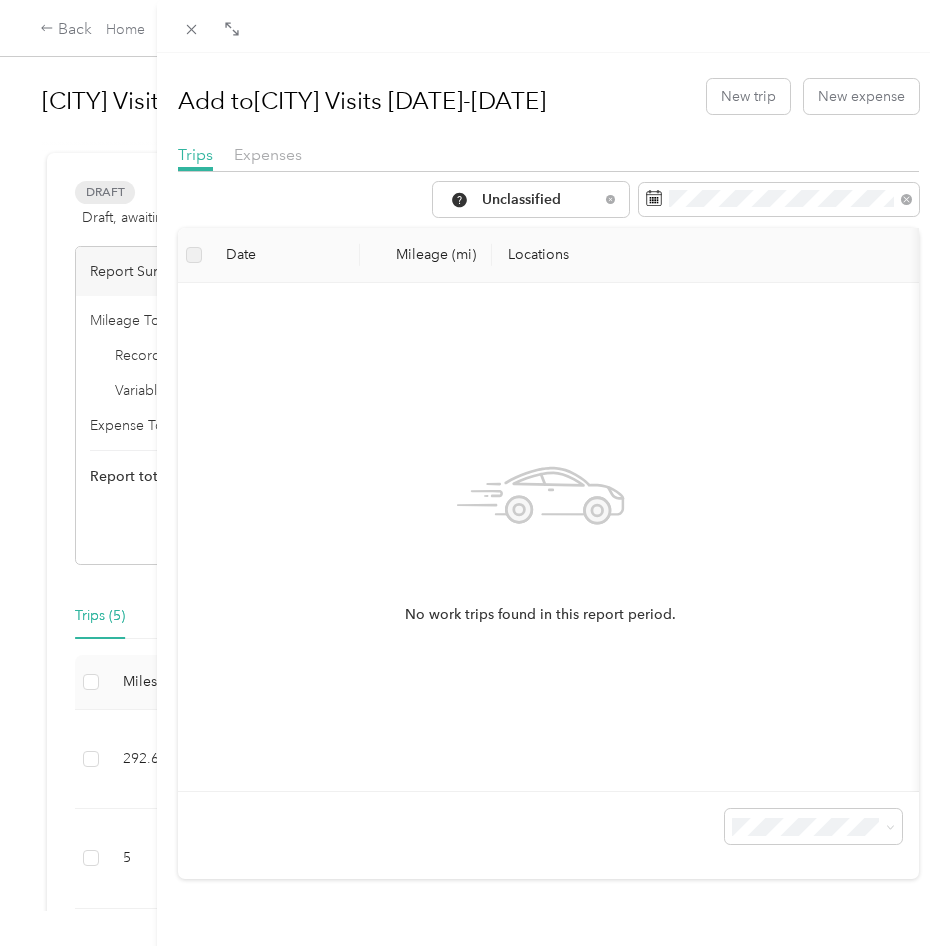 scroll, scrollTop: 0, scrollLeft: 0, axis: both 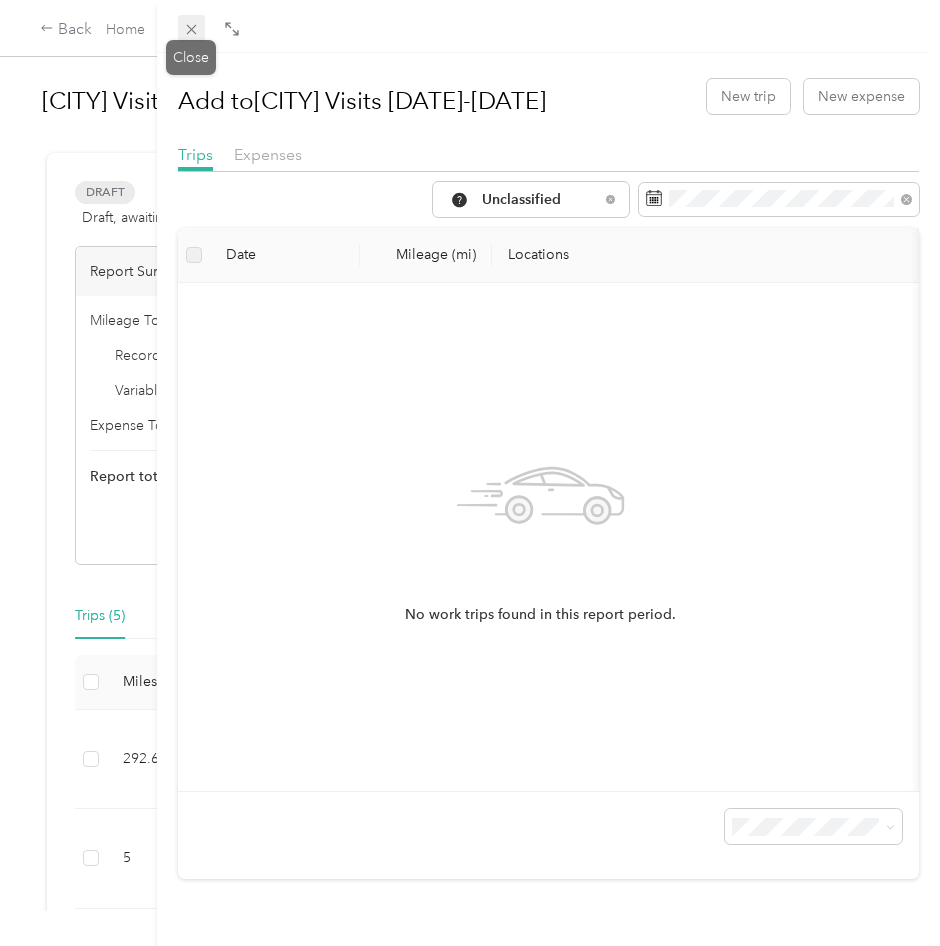 click at bounding box center [192, 29] 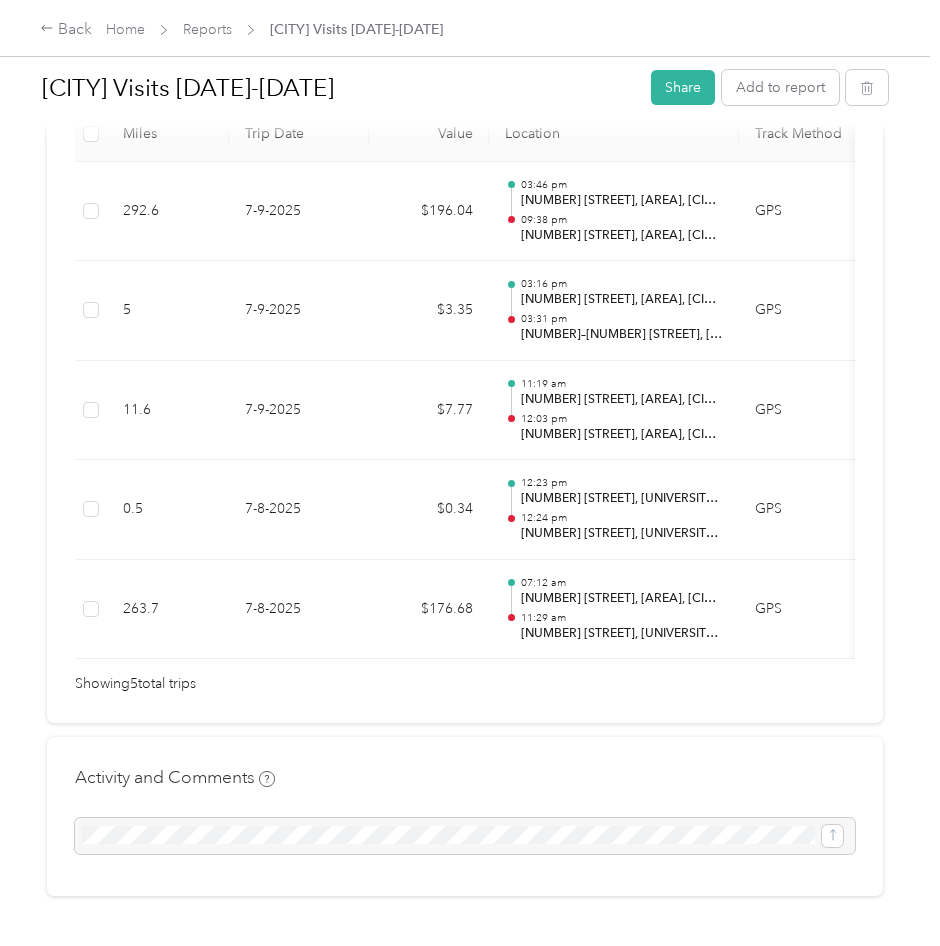 scroll, scrollTop: 633, scrollLeft: 0, axis: vertical 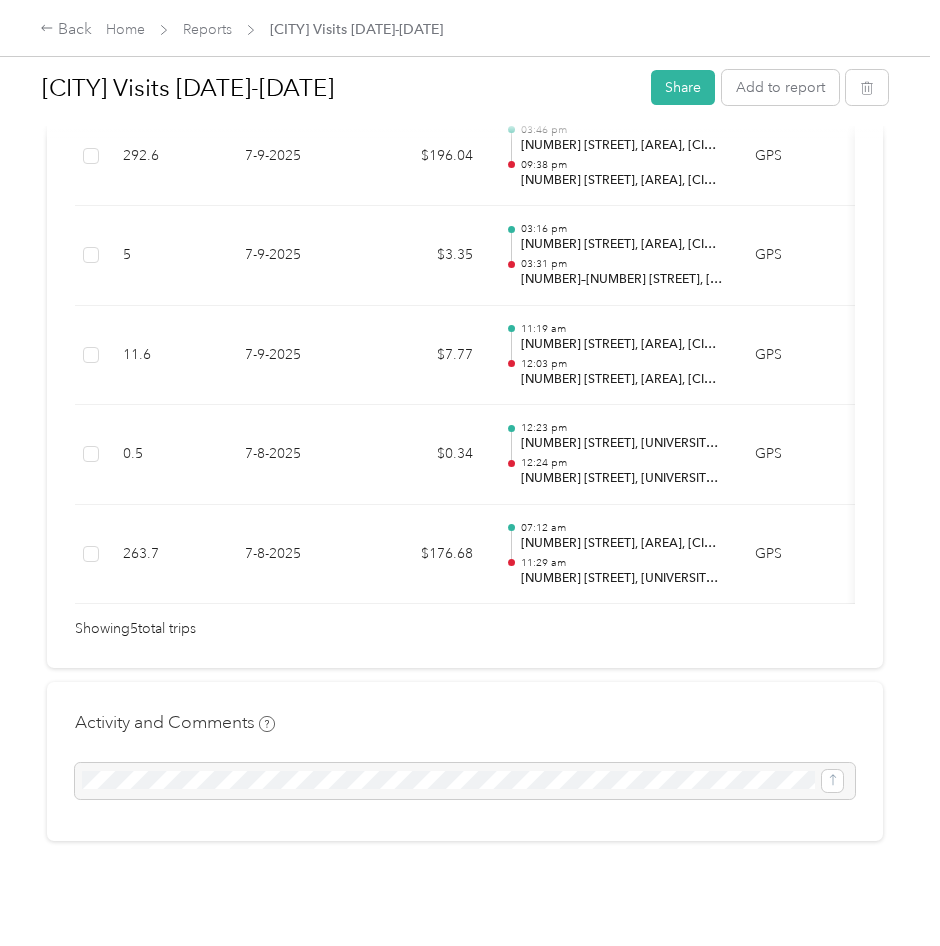 click on "Activity and Comments" at bounding box center (465, 754) 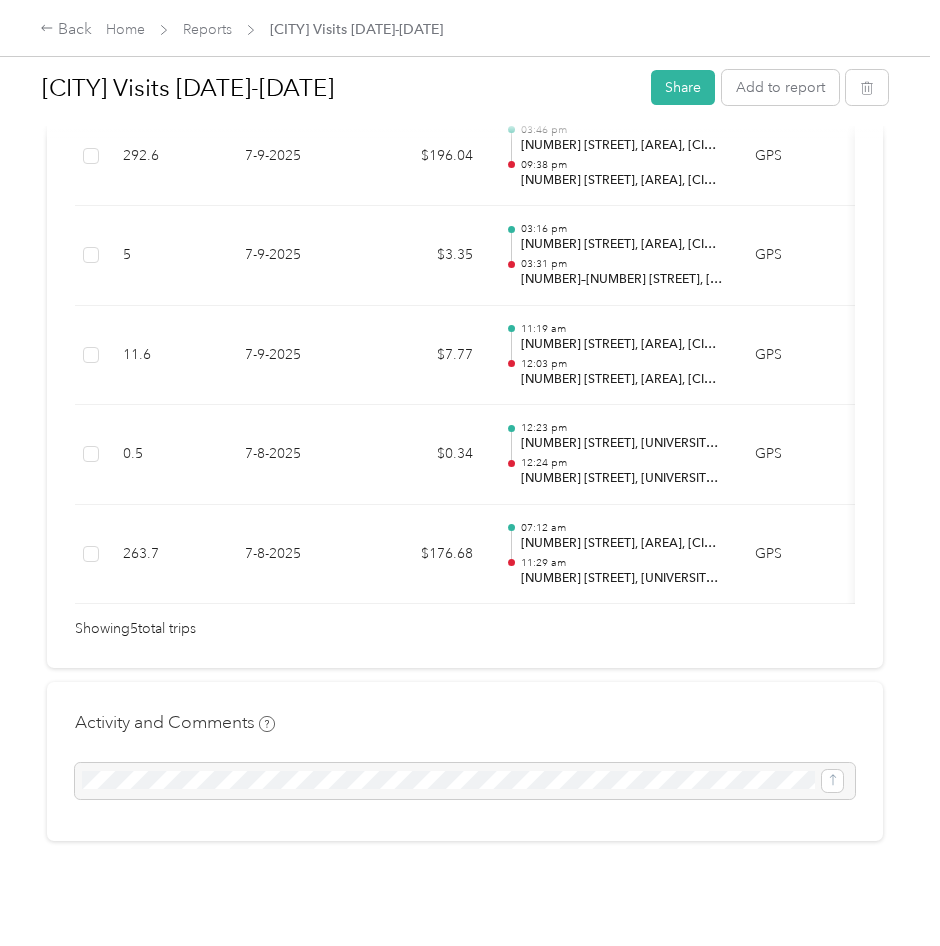 drag, startPoint x: 264, startPoint y: 761, endPoint x: 252, endPoint y: 730, distance: 33.24154 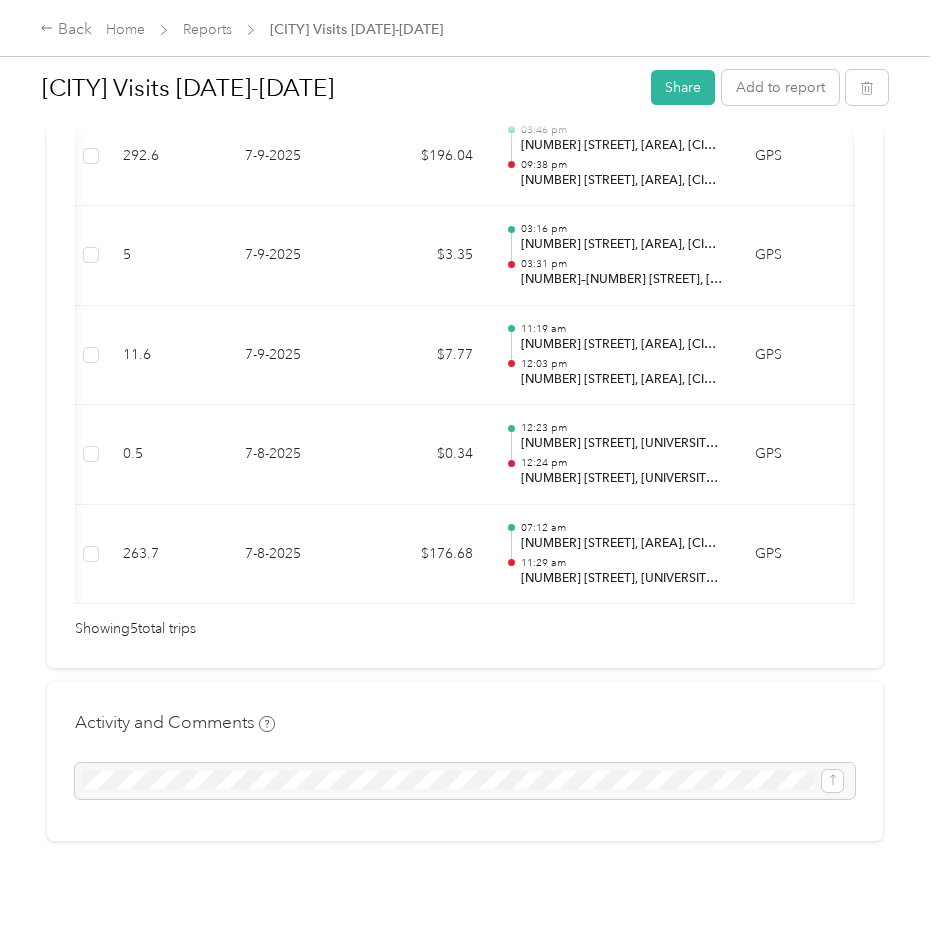 scroll, scrollTop: 0, scrollLeft: 394, axis: horizontal 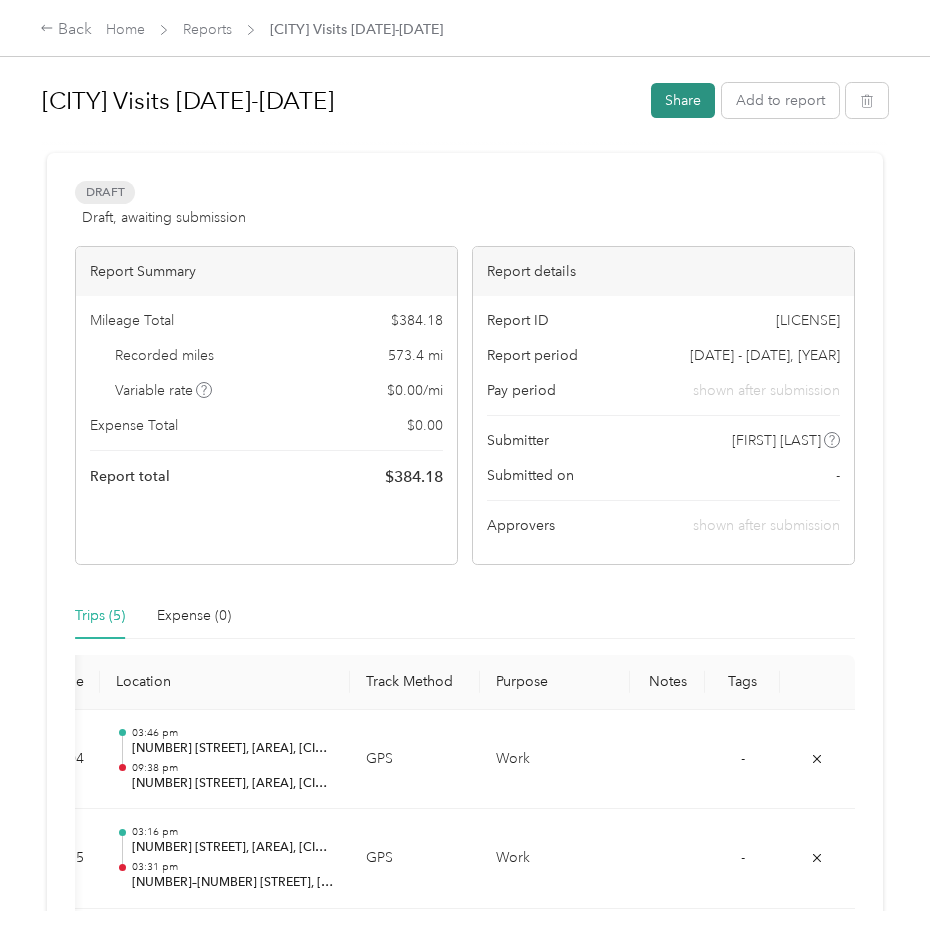 click on "Share" at bounding box center [683, 100] 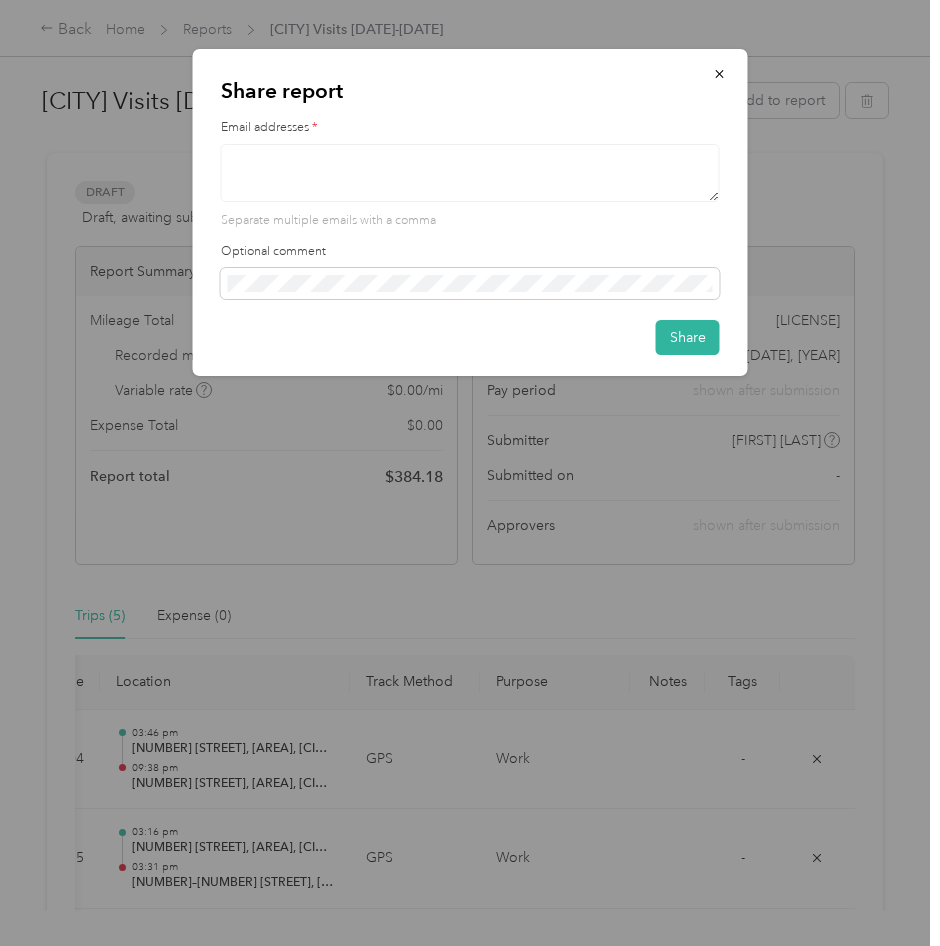 click at bounding box center (470, 173) 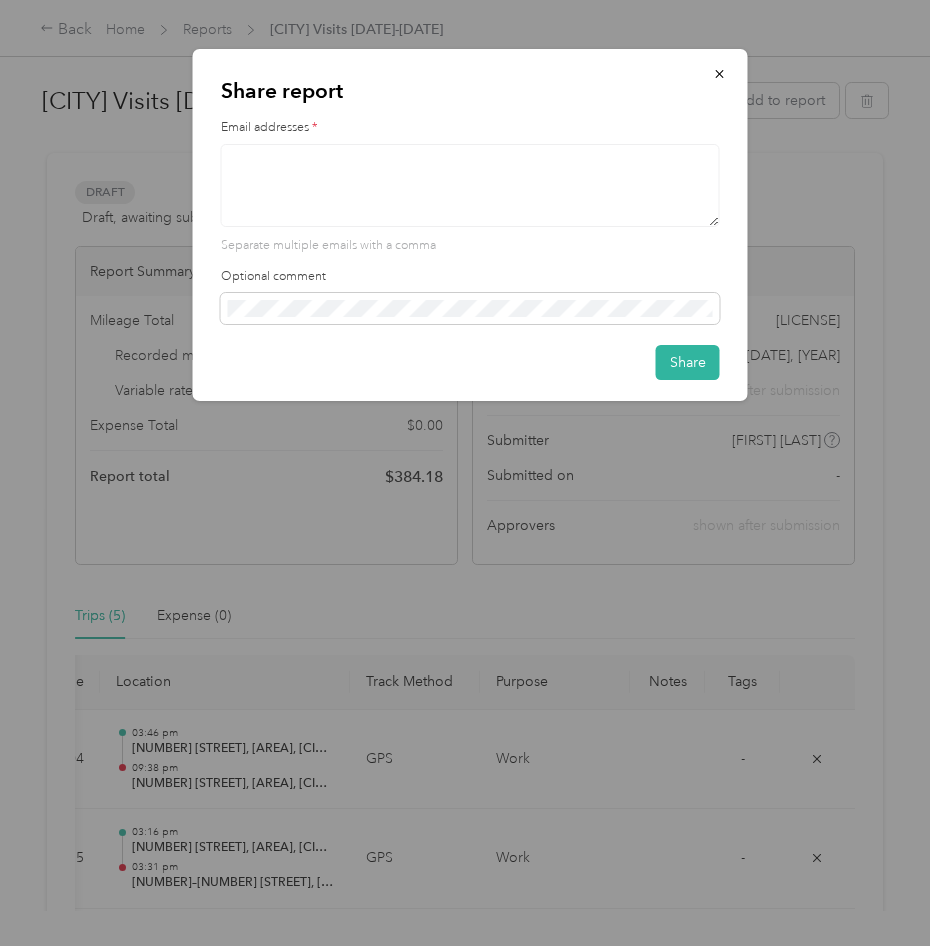 drag, startPoint x: 714, startPoint y: 196, endPoint x: 673, endPoint y: 221, distance: 48.02083 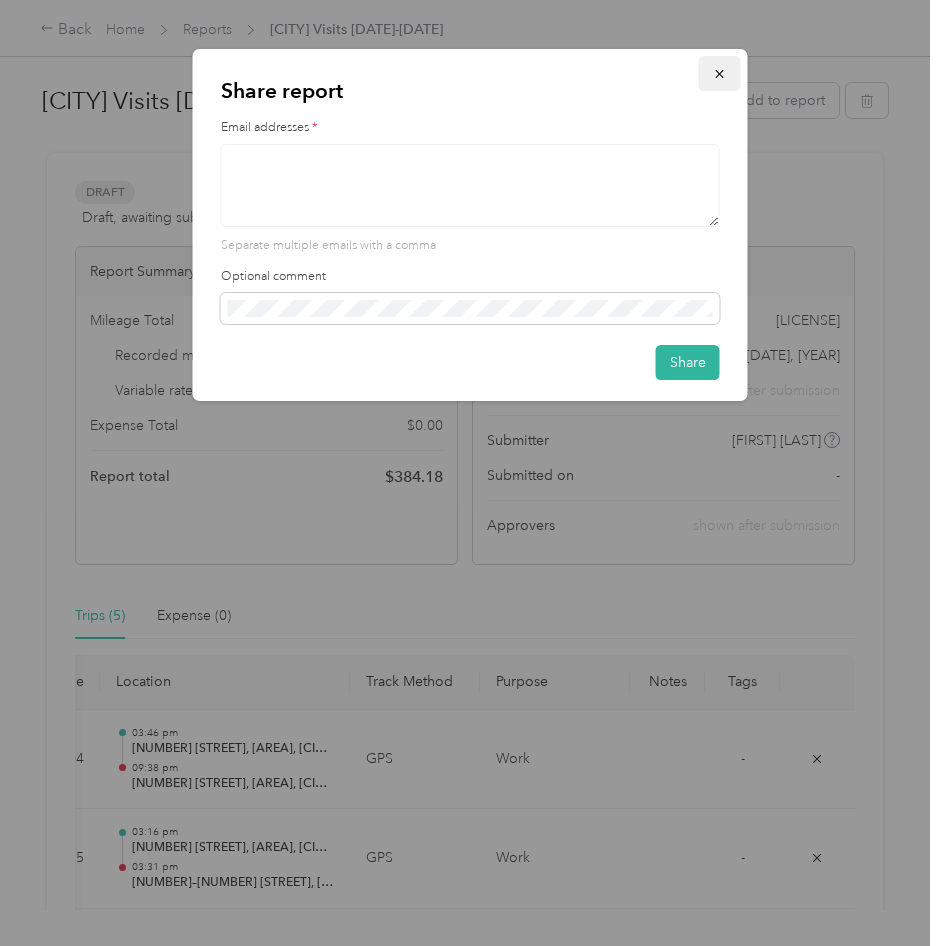 click at bounding box center [720, 73] 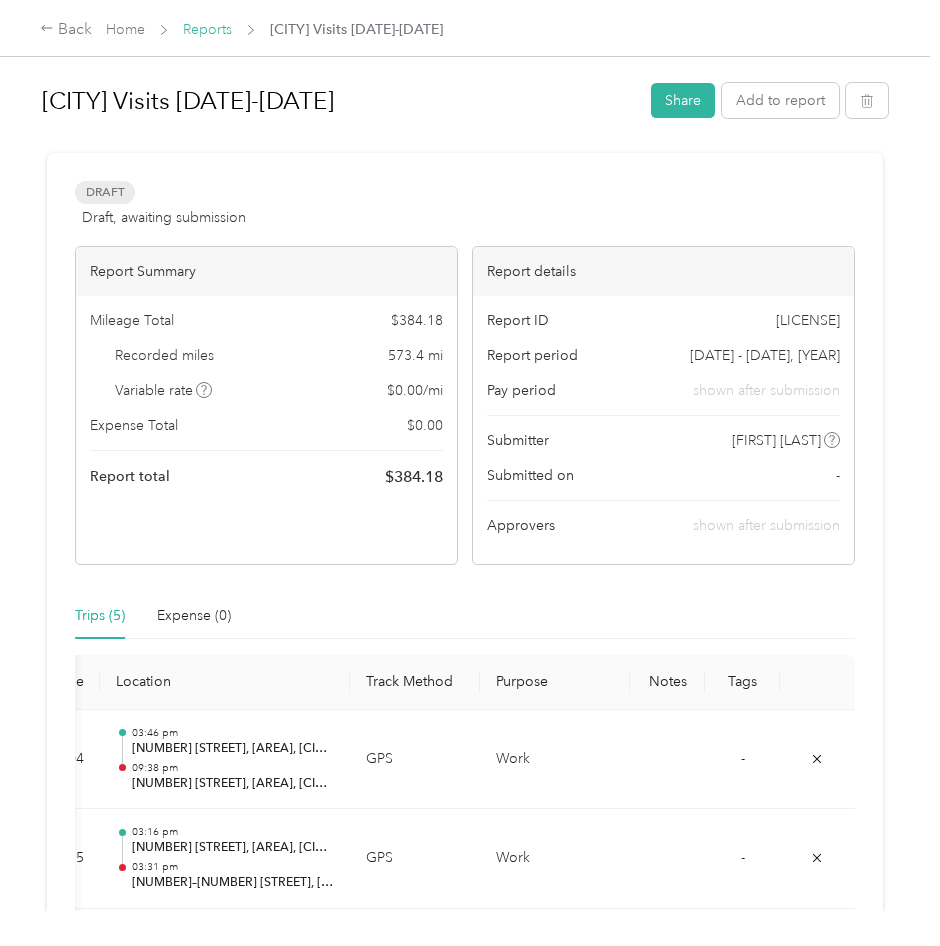 click on "Reports" at bounding box center [207, 29] 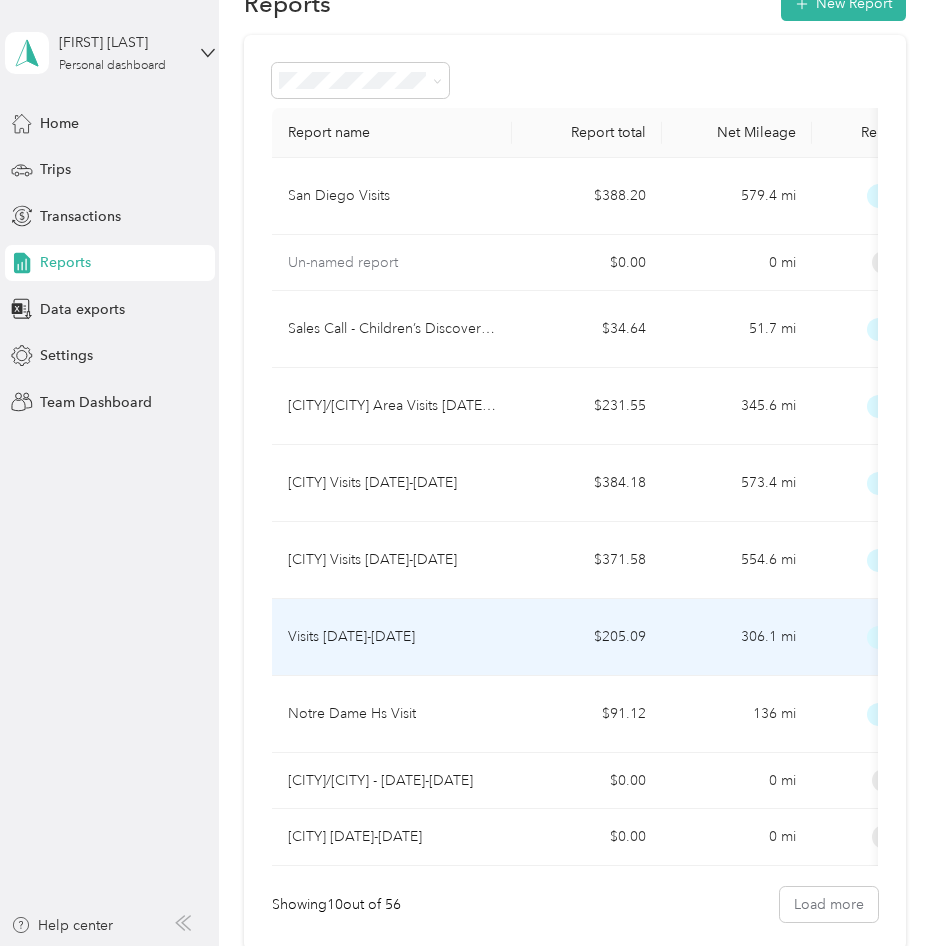 scroll, scrollTop: 100, scrollLeft: 0, axis: vertical 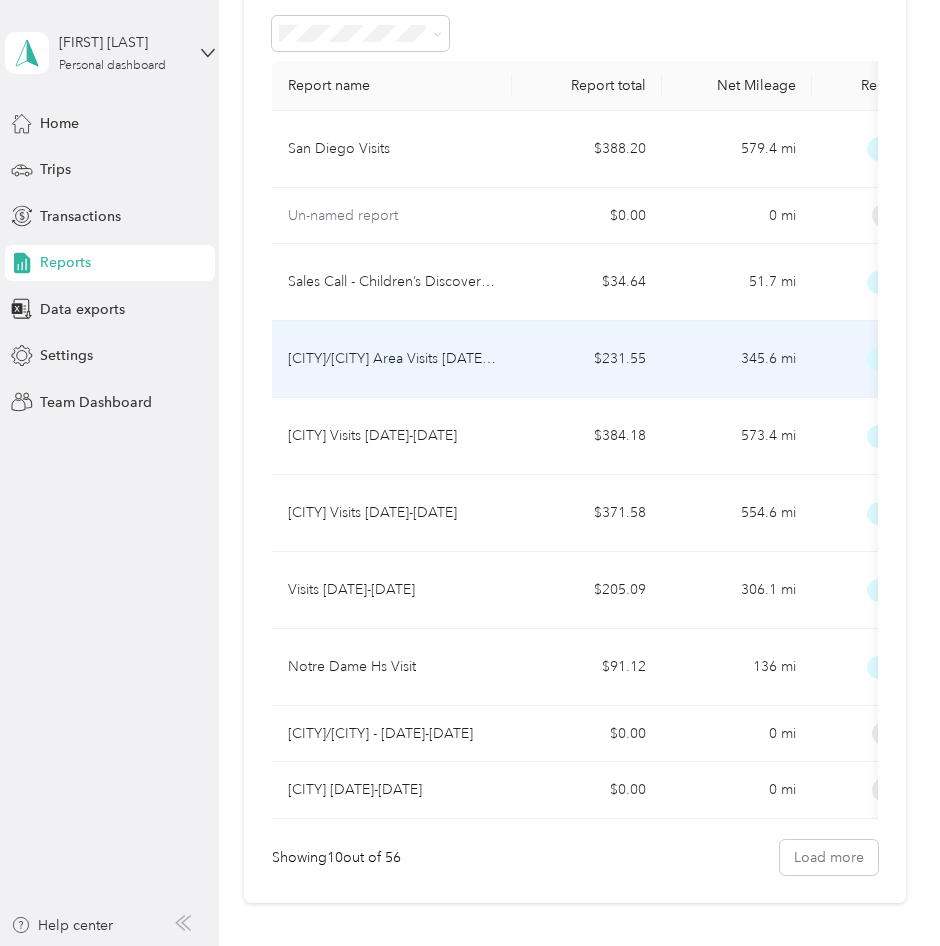 click on "[CITY]/[CITY] Area Visits [DATE]" at bounding box center [392, 359] 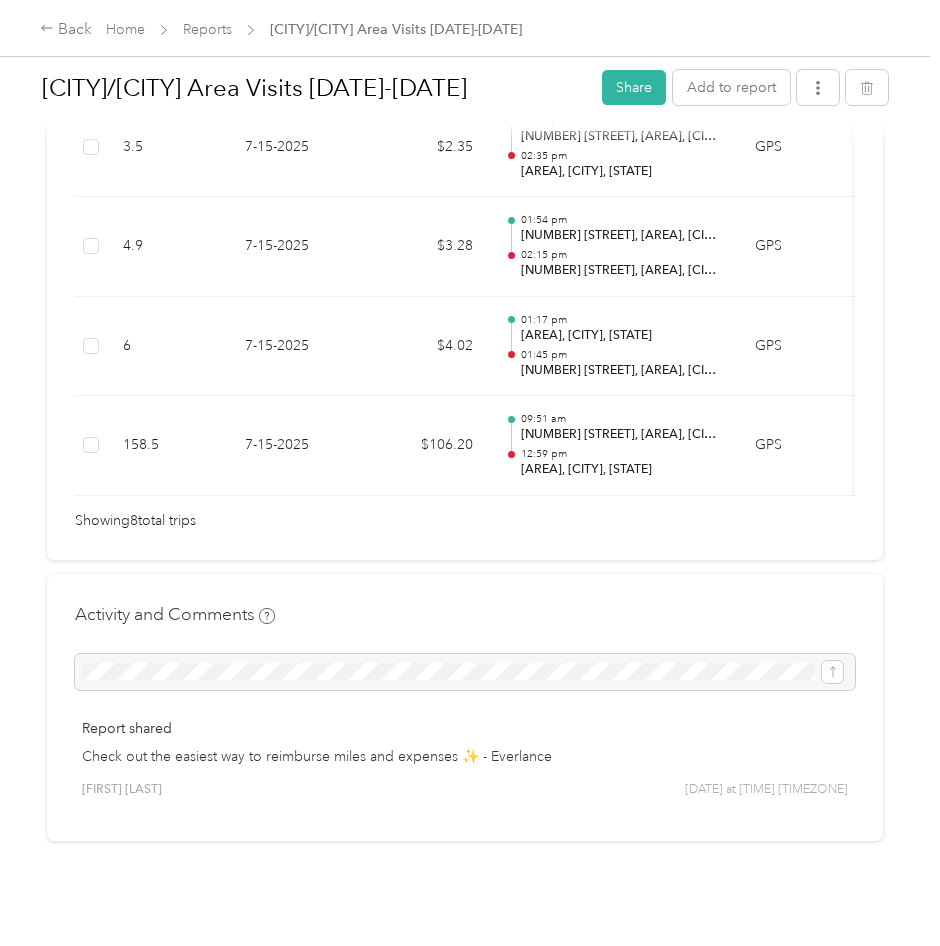 scroll, scrollTop: 0, scrollLeft: 0, axis: both 